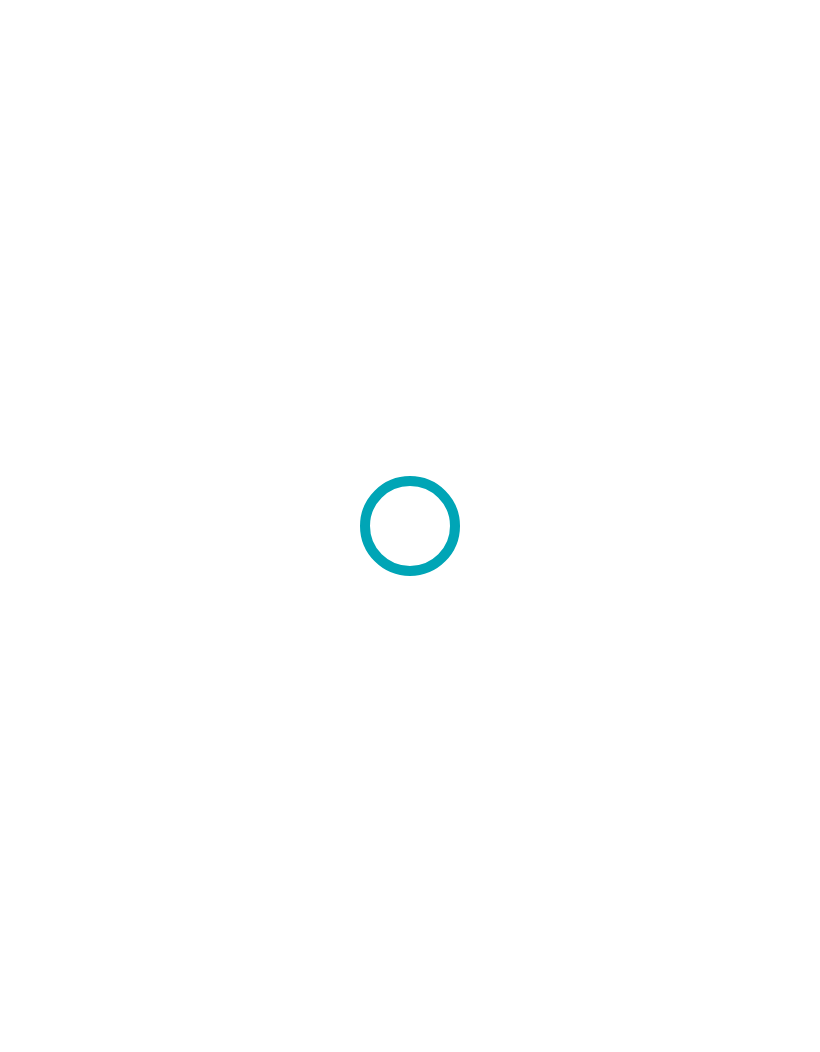 scroll, scrollTop: 0, scrollLeft: 0, axis: both 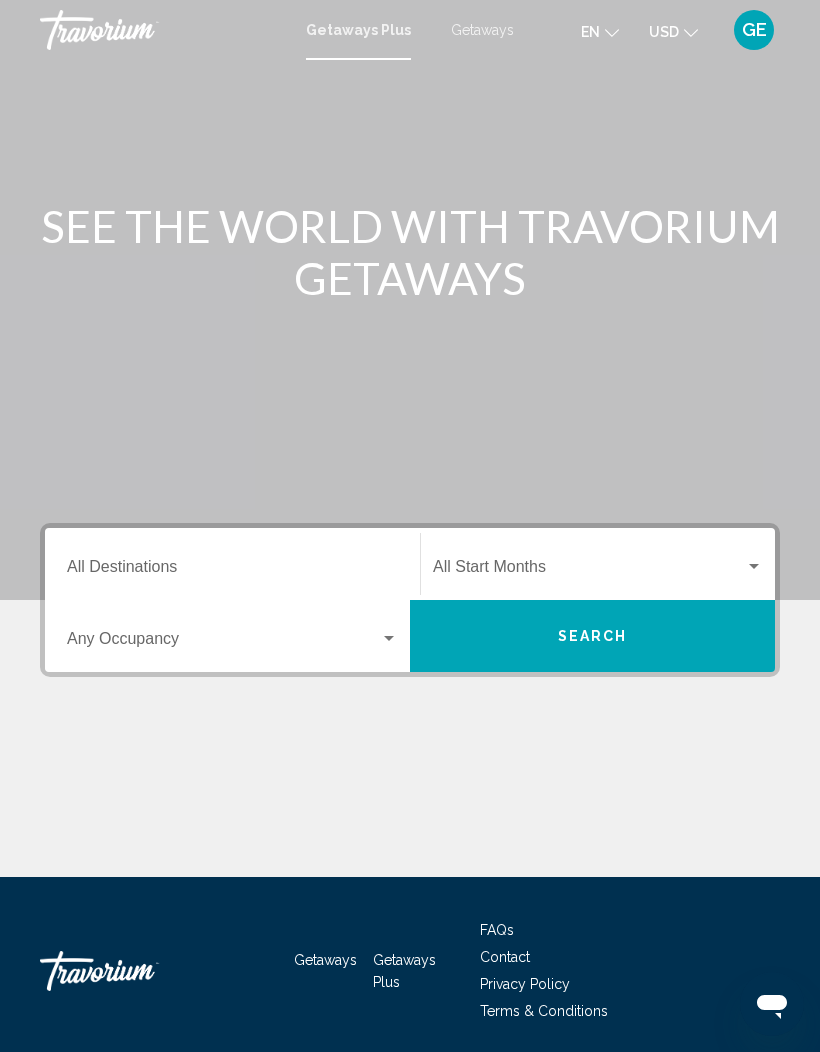 click on "Destination All Destinations" at bounding box center [232, 571] 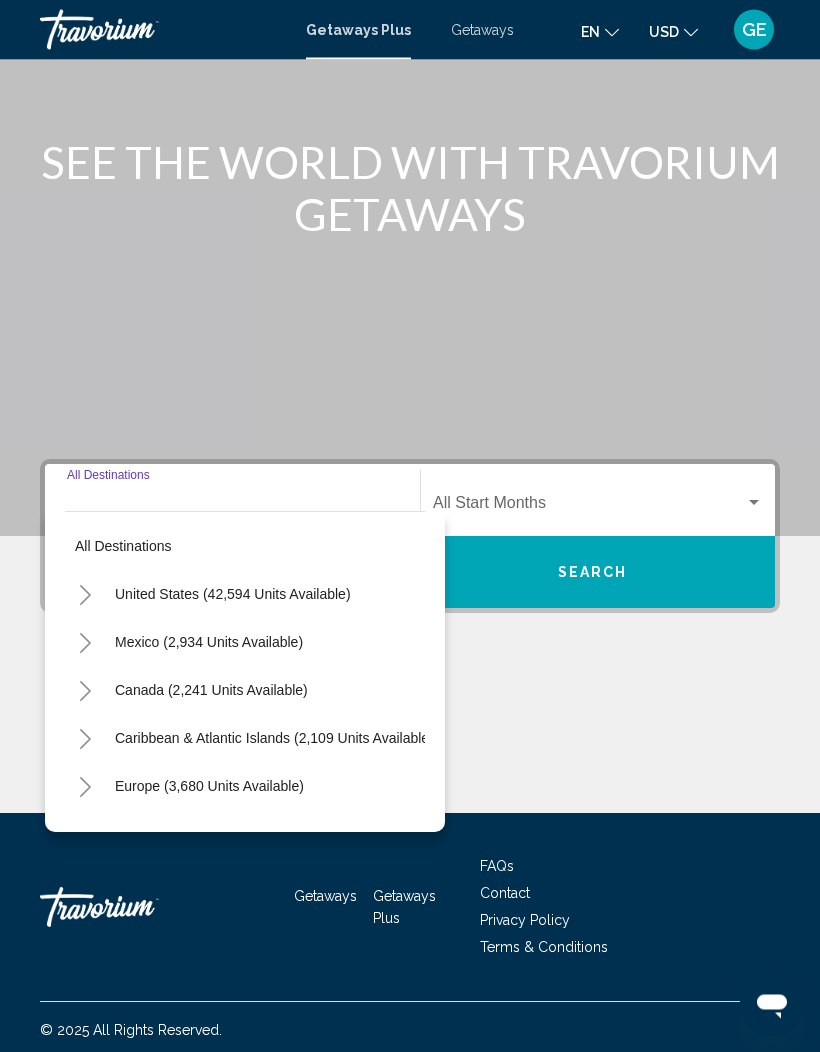 scroll, scrollTop: 70, scrollLeft: 0, axis: vertical 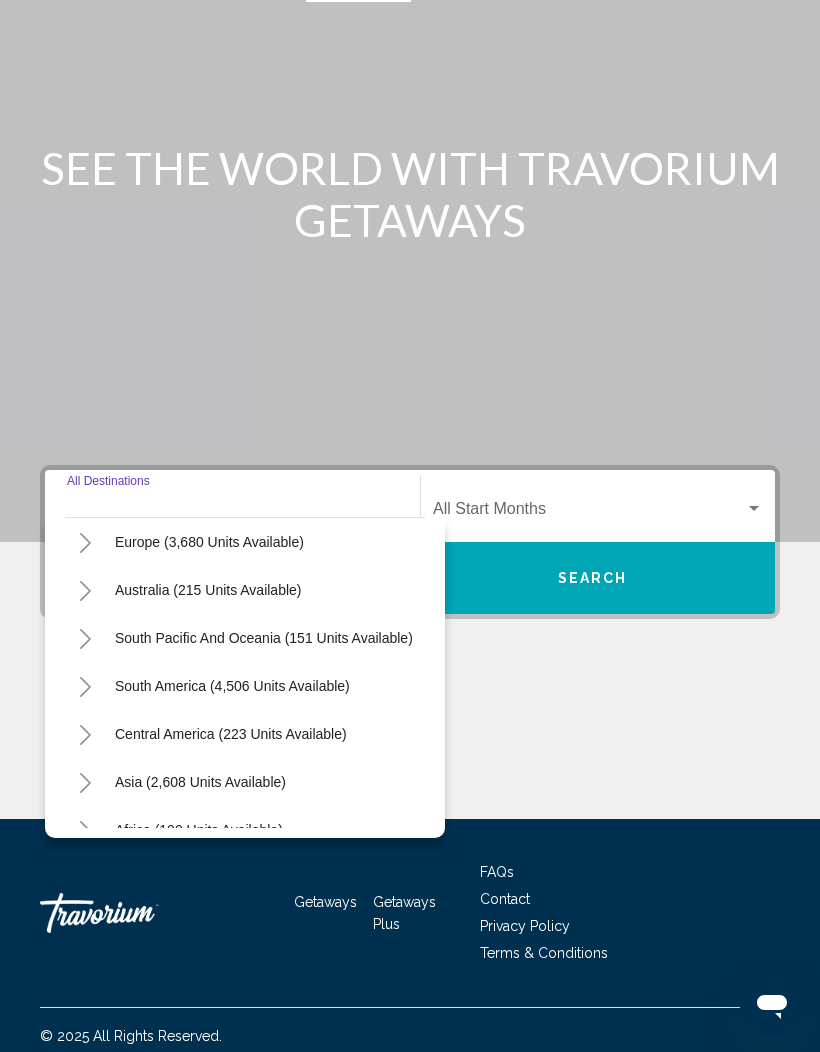 click on "Central America (223 units available)" at bounding box center (200, 782) 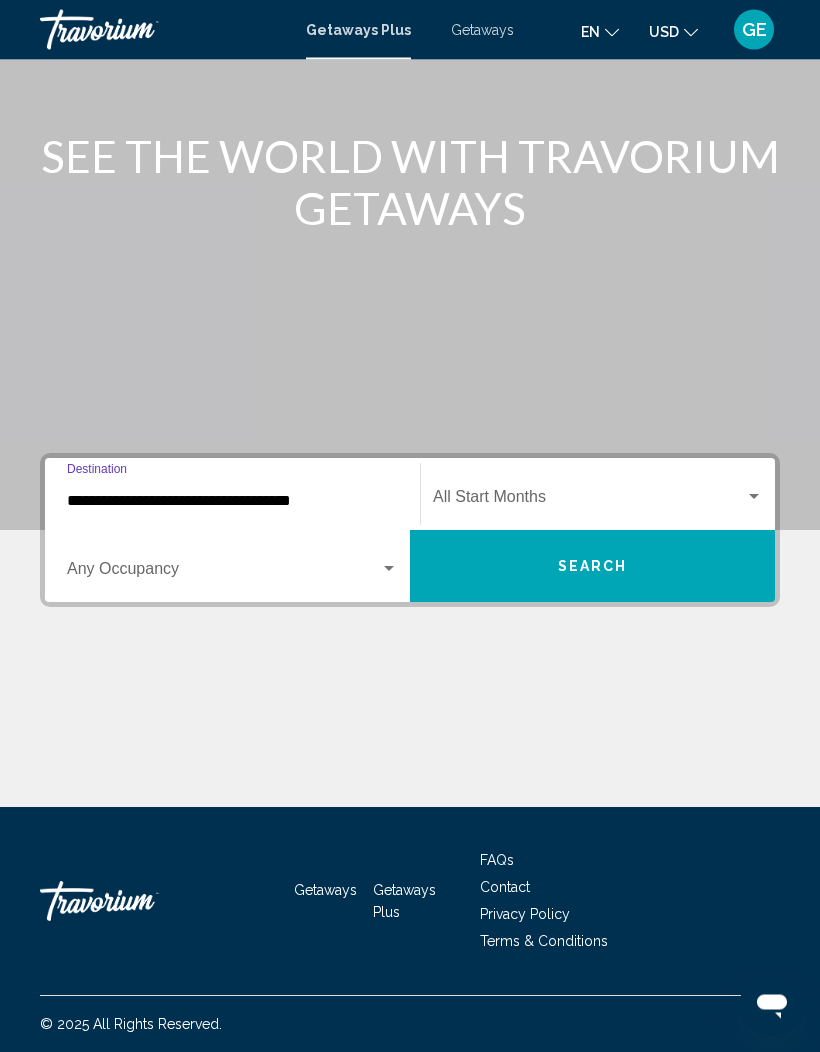 scroll, scrollTop: 70, scrollLeft: 0, axis: vertical 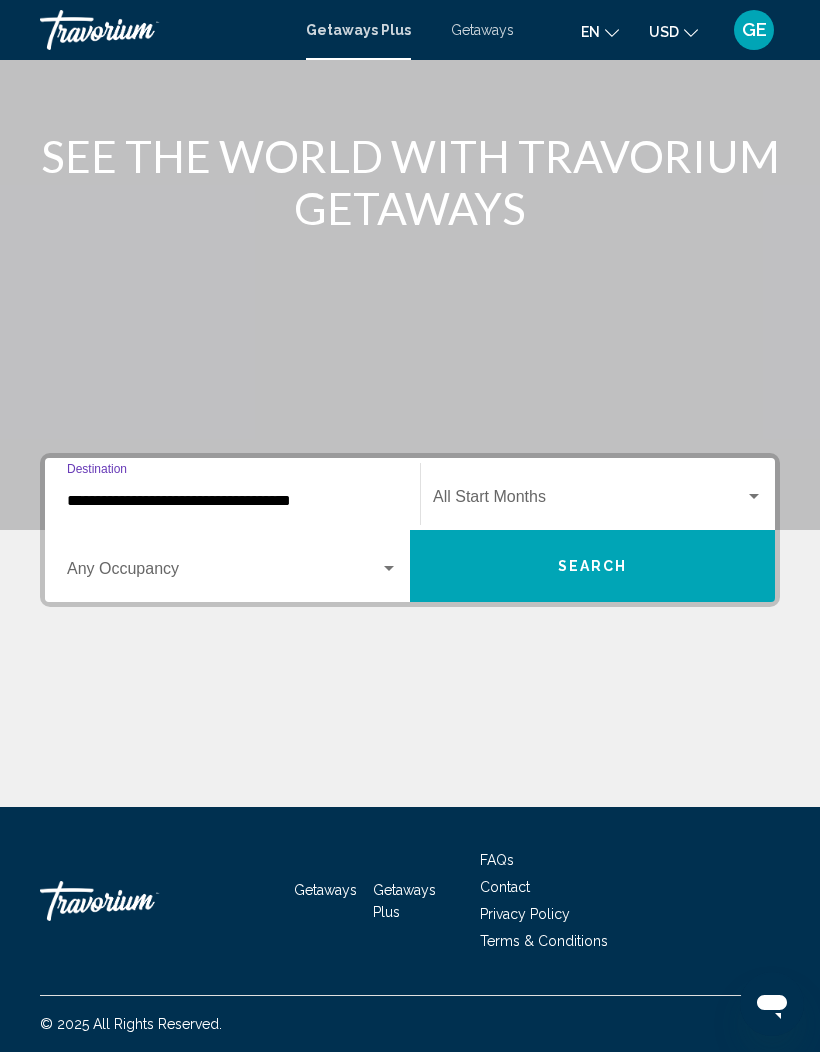 click at bounding box center (223, 573) 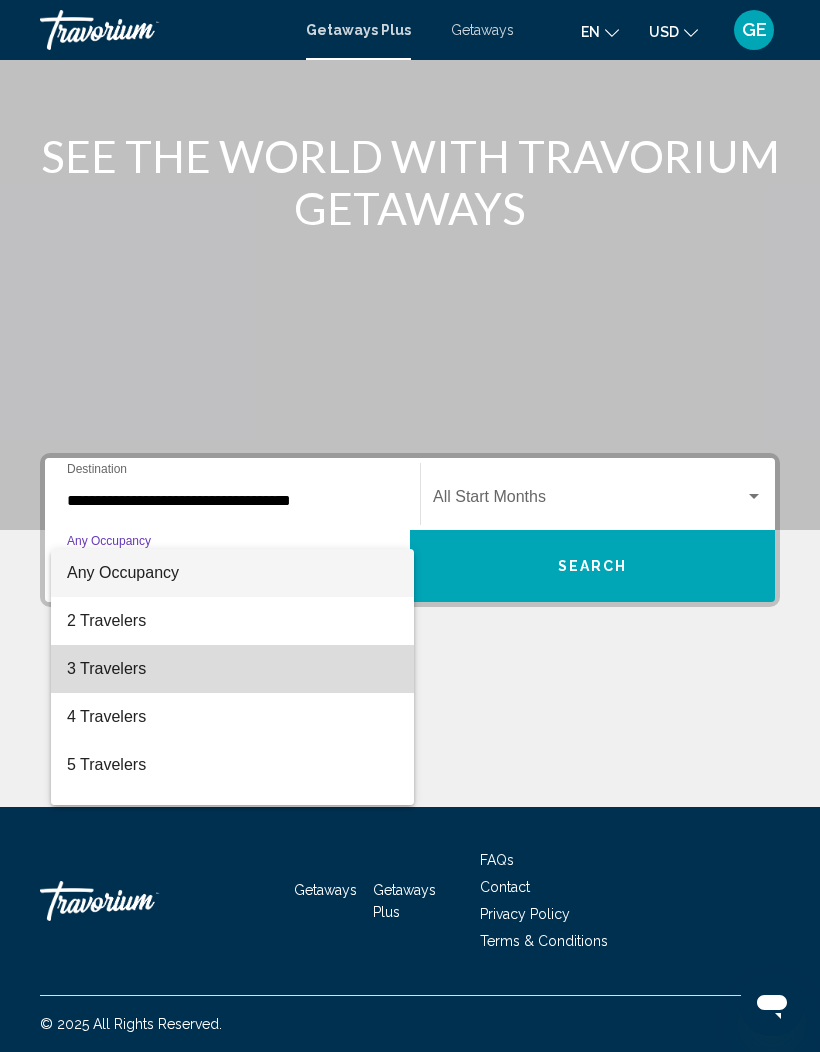click on "3 Travelers" at bounding box center (232, 669) 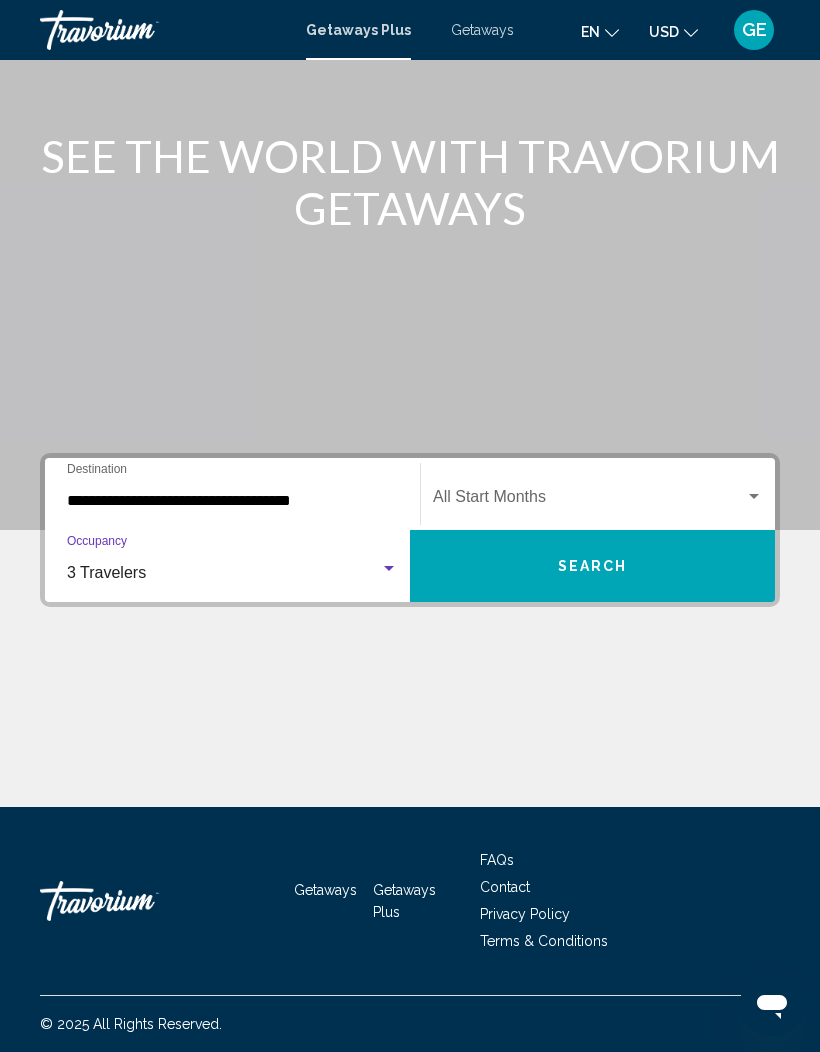 click on "Start Month All Start Months" 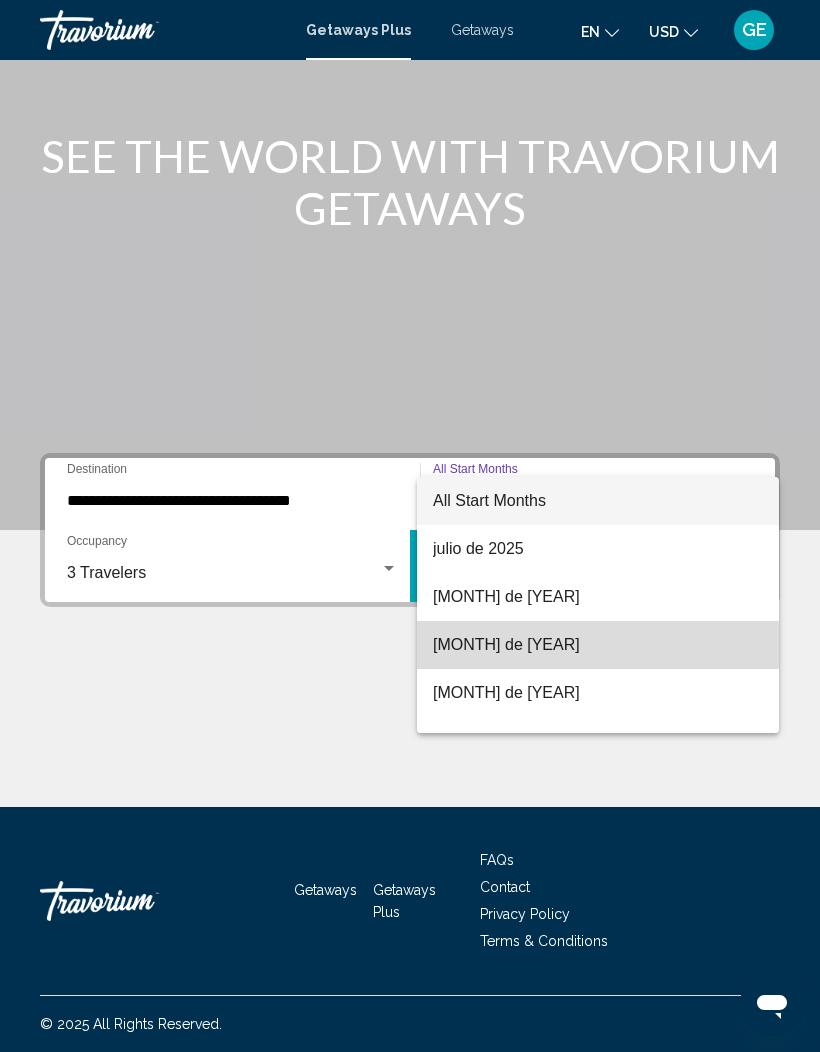 click on "[MONTH] de [YEAR]" at bounding box center [598, 645] 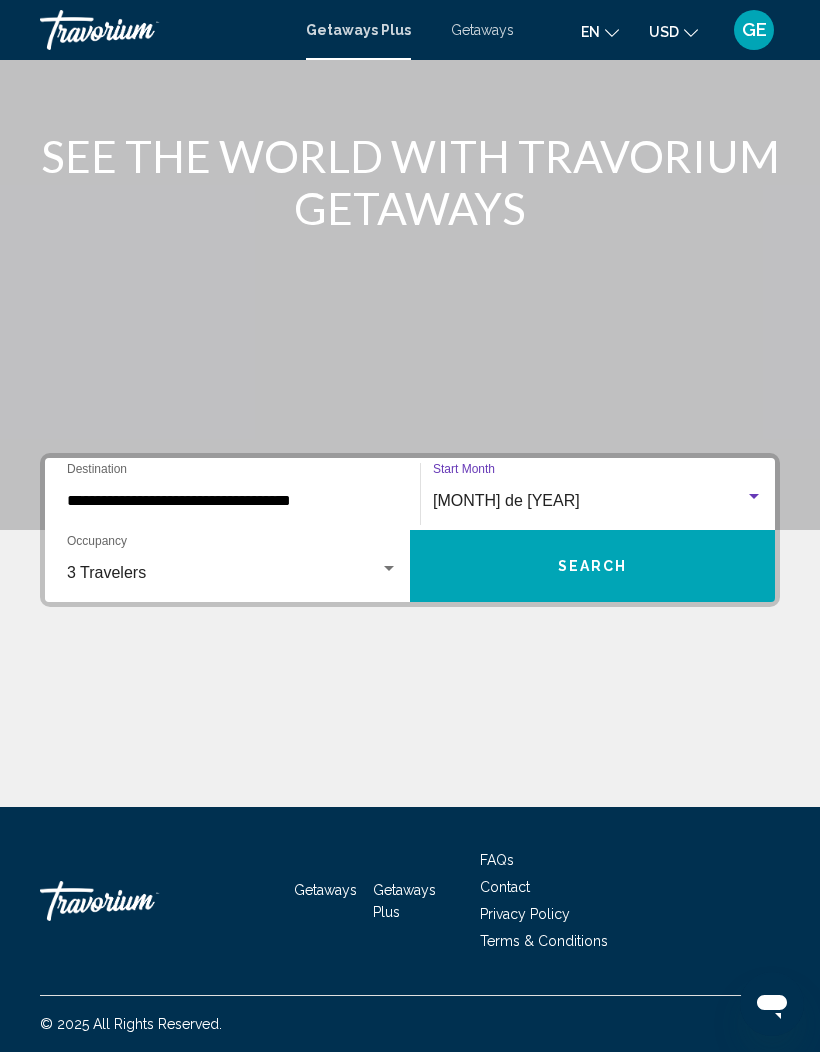 click on "Search" at bounding box center (593, 567) 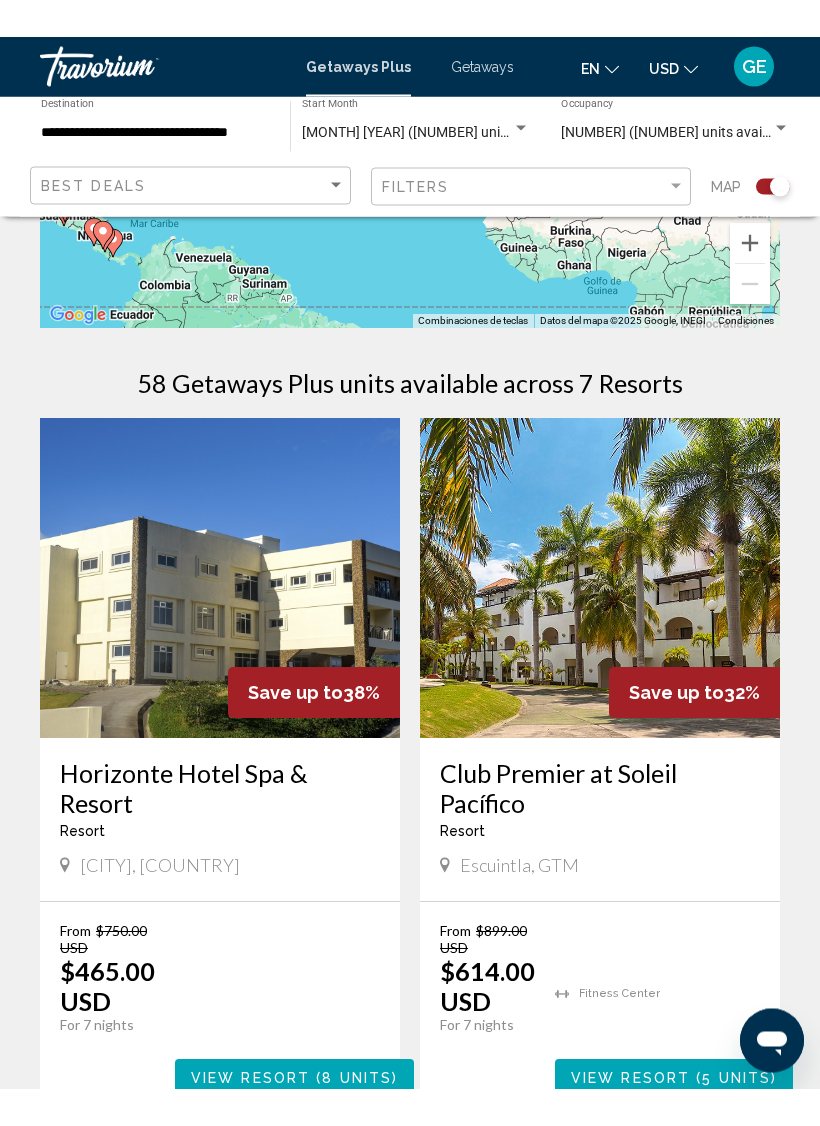 scroll, scrollTop: 0, scrollLeft: 0, axis: both 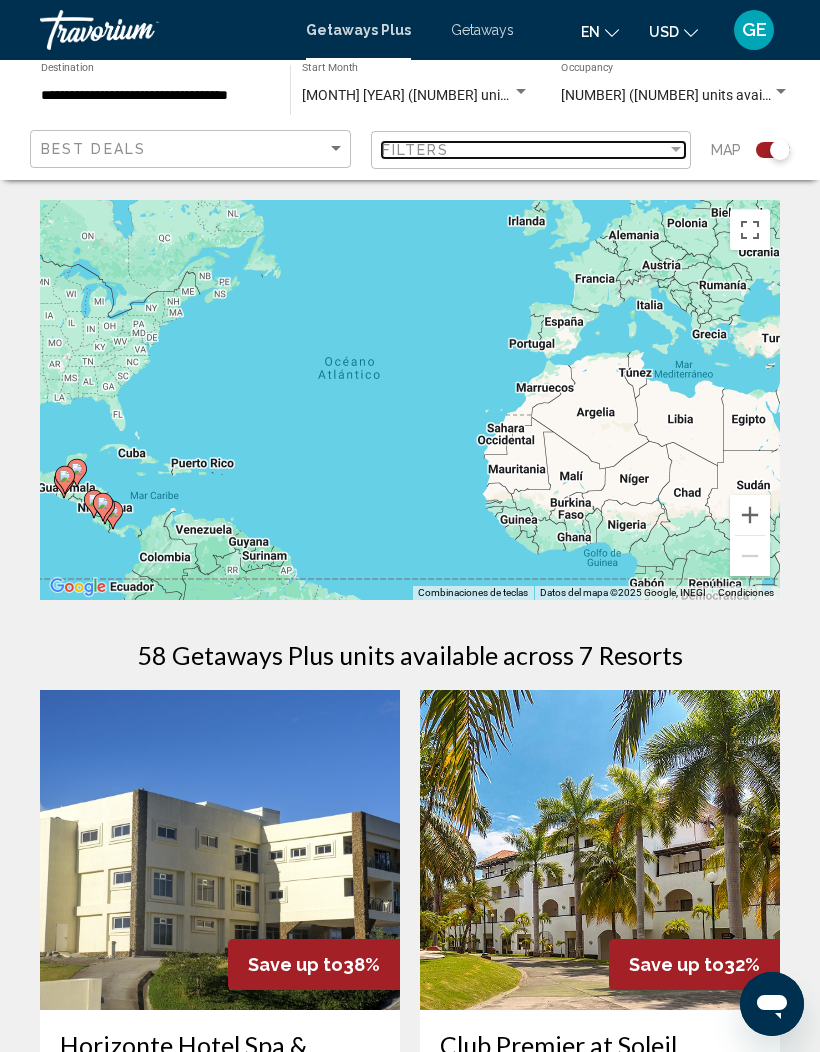 click on "Filters" at bounding box center [525, 150] 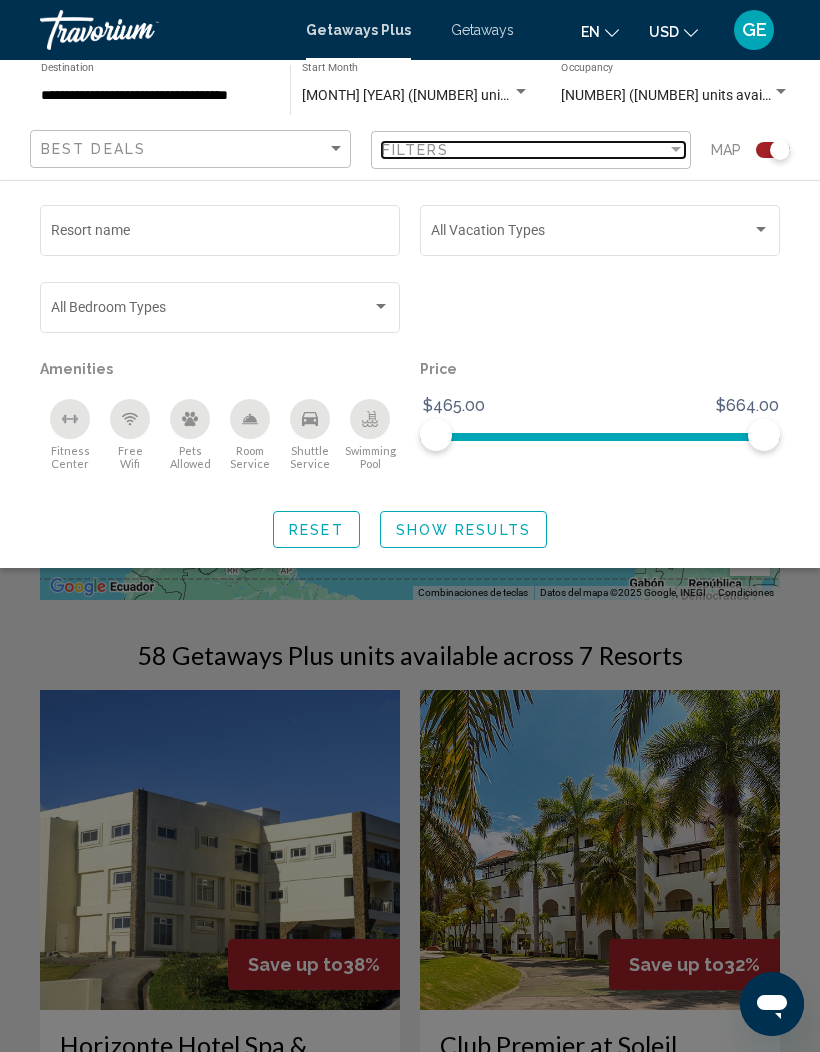 click on "Filters" at bounding box center [525, 150] 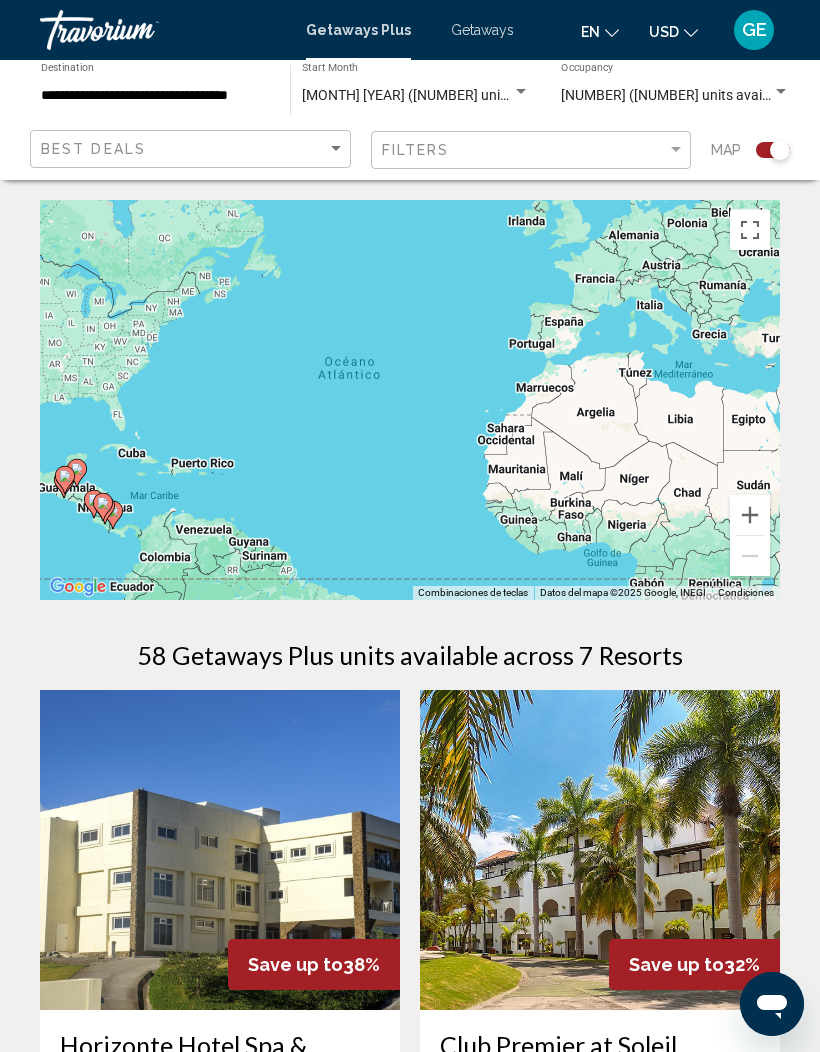 click on "Filters" 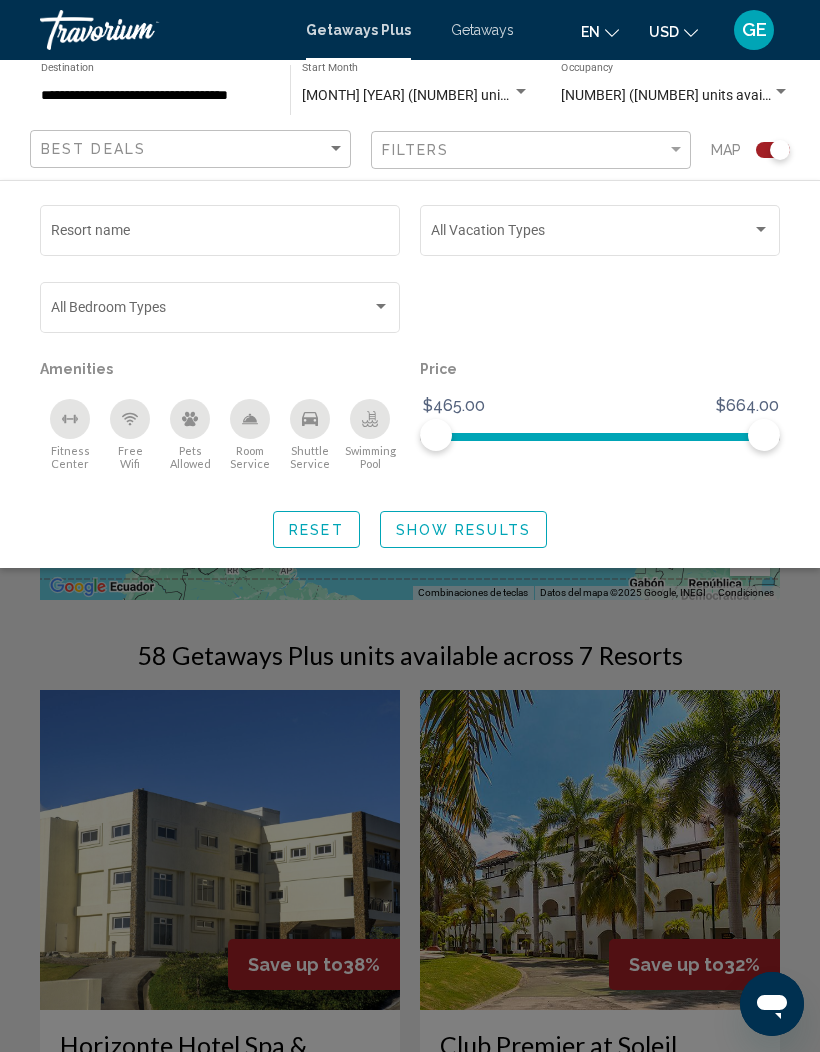 click on "Best Deals" 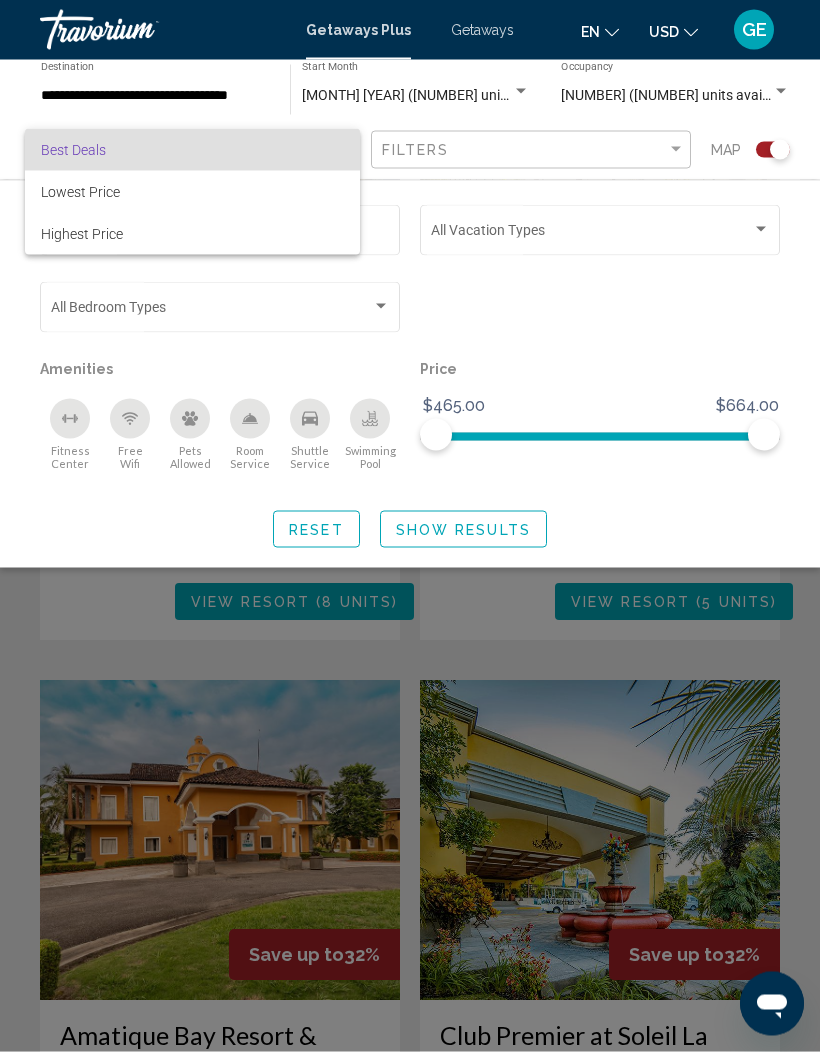 scroll, scrollTop: 744, scrollLeft: 0, axis: vertical 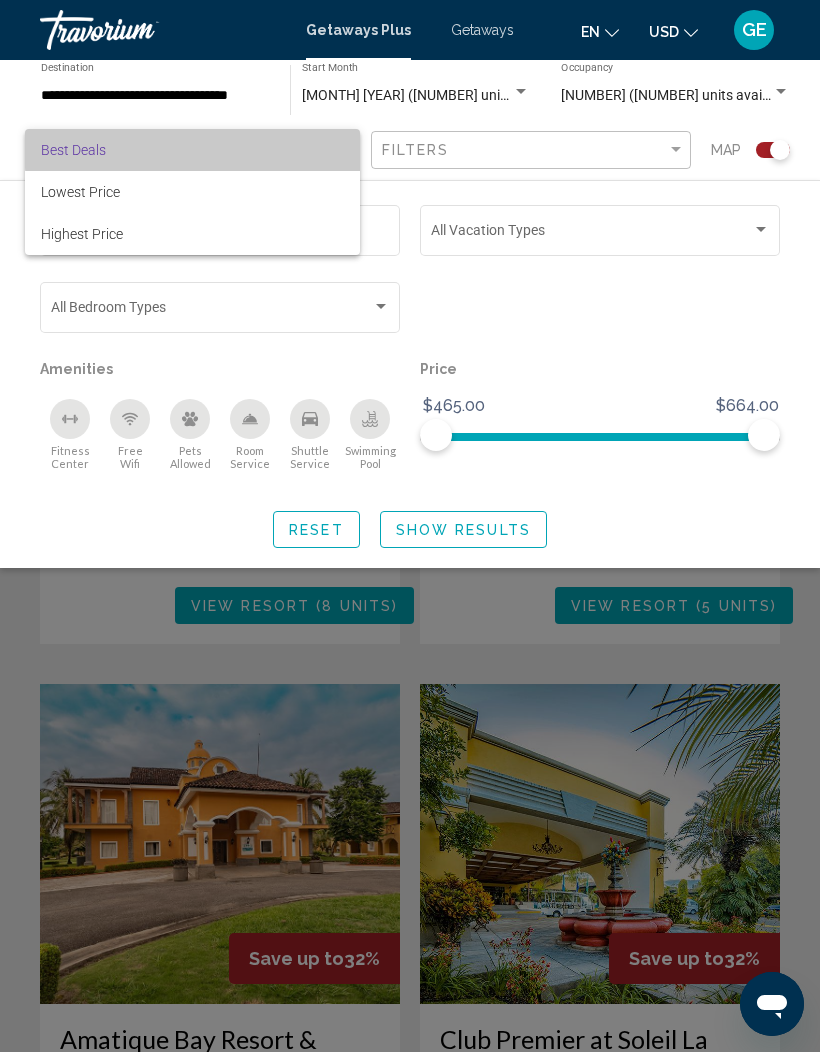 click on "Best Deals" at bounding box center [192, 150] 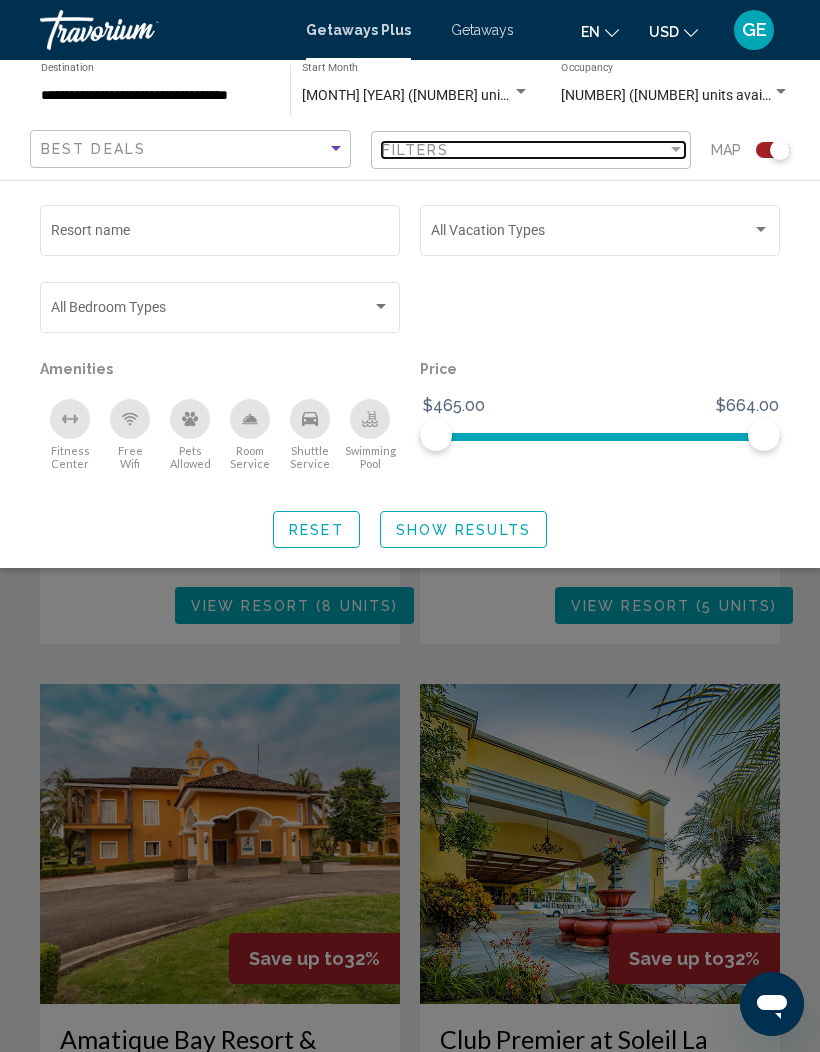 click on "Filters" at bounding box center [525, 150] 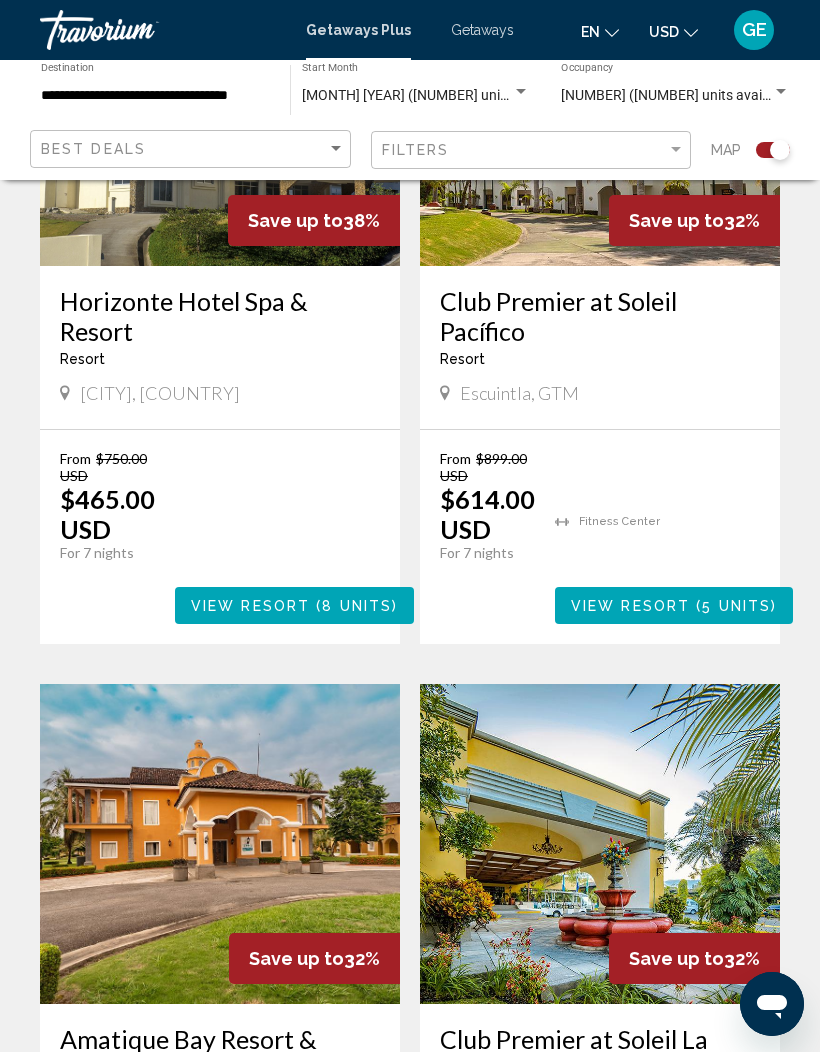 click on "Filters" 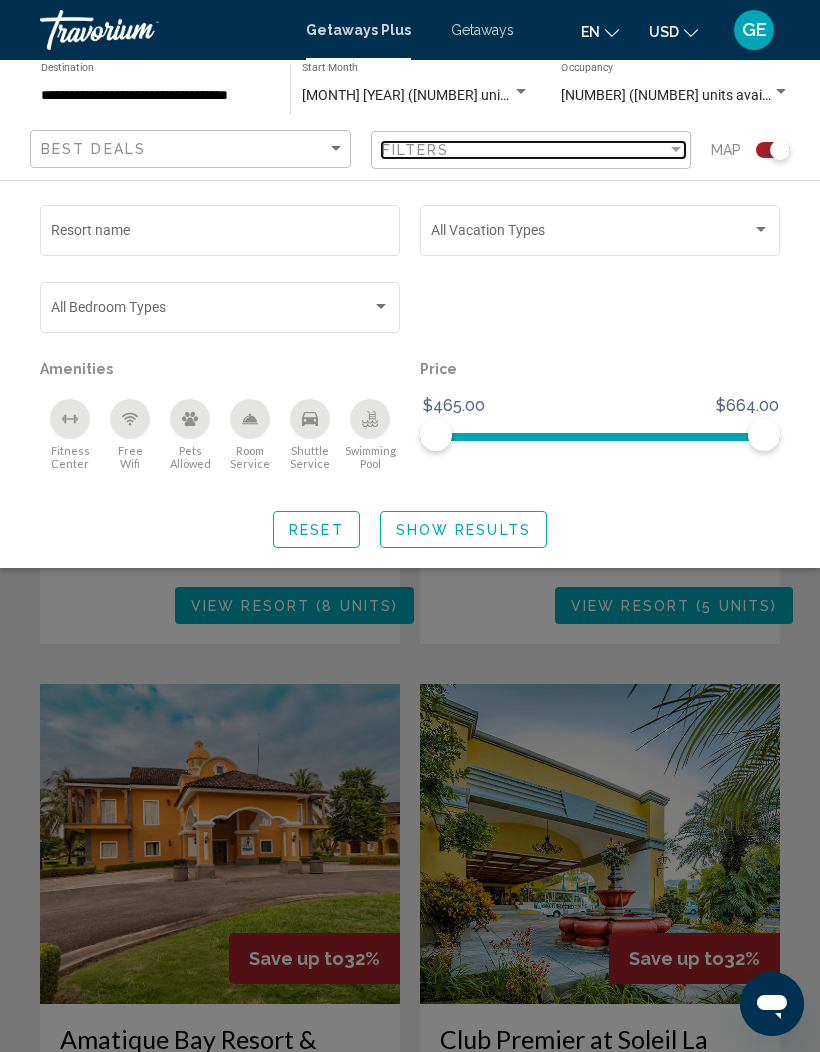 click on "Filters" at bounding box center (525, 150) 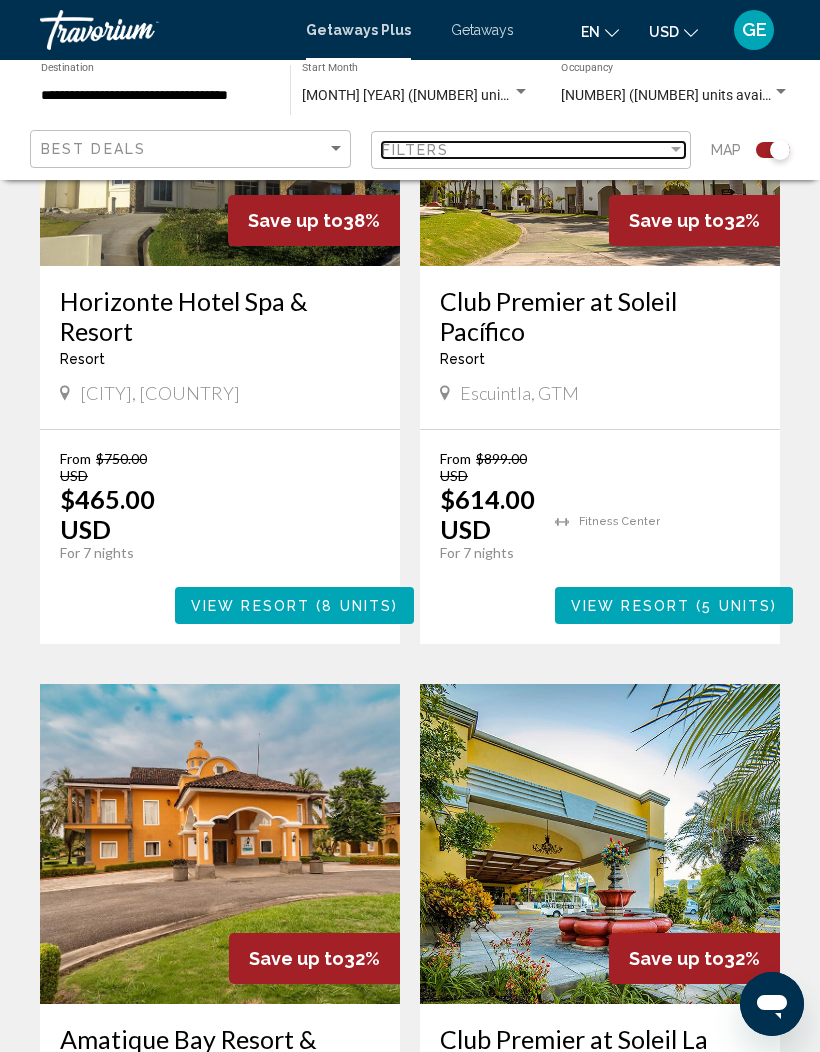 click on "Filters" at bounding box center (525, 150) 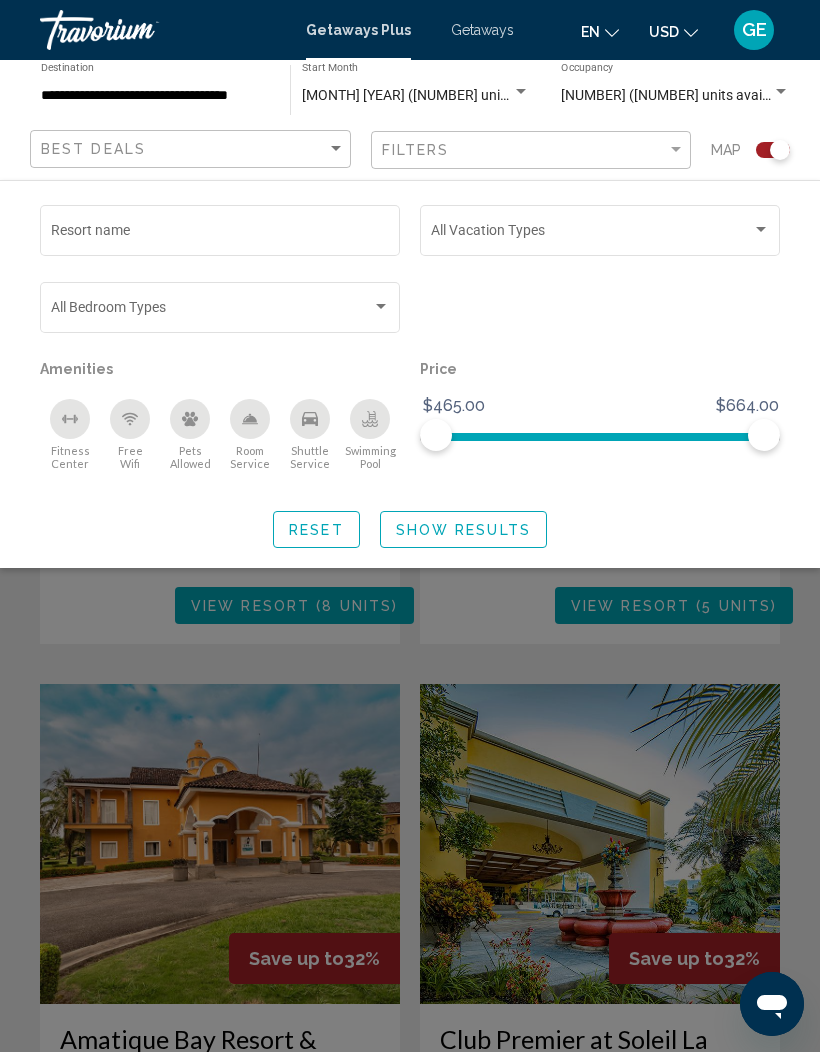 click on "Filters" 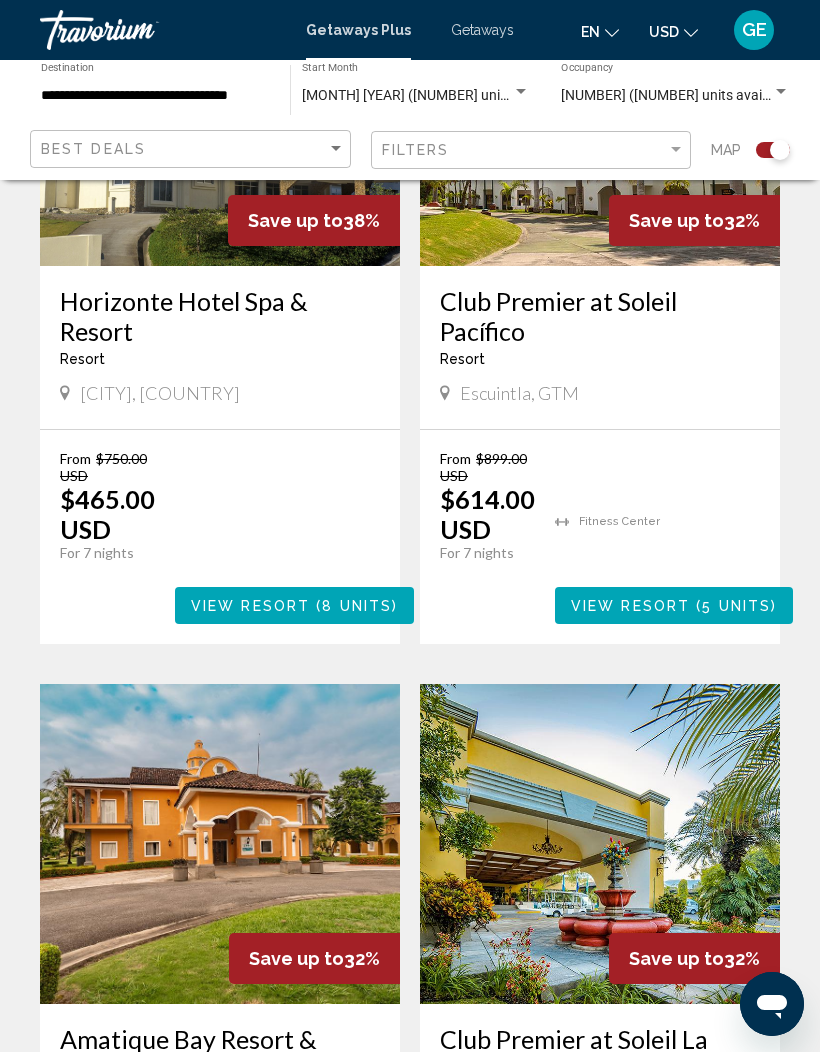 click on "Filters" 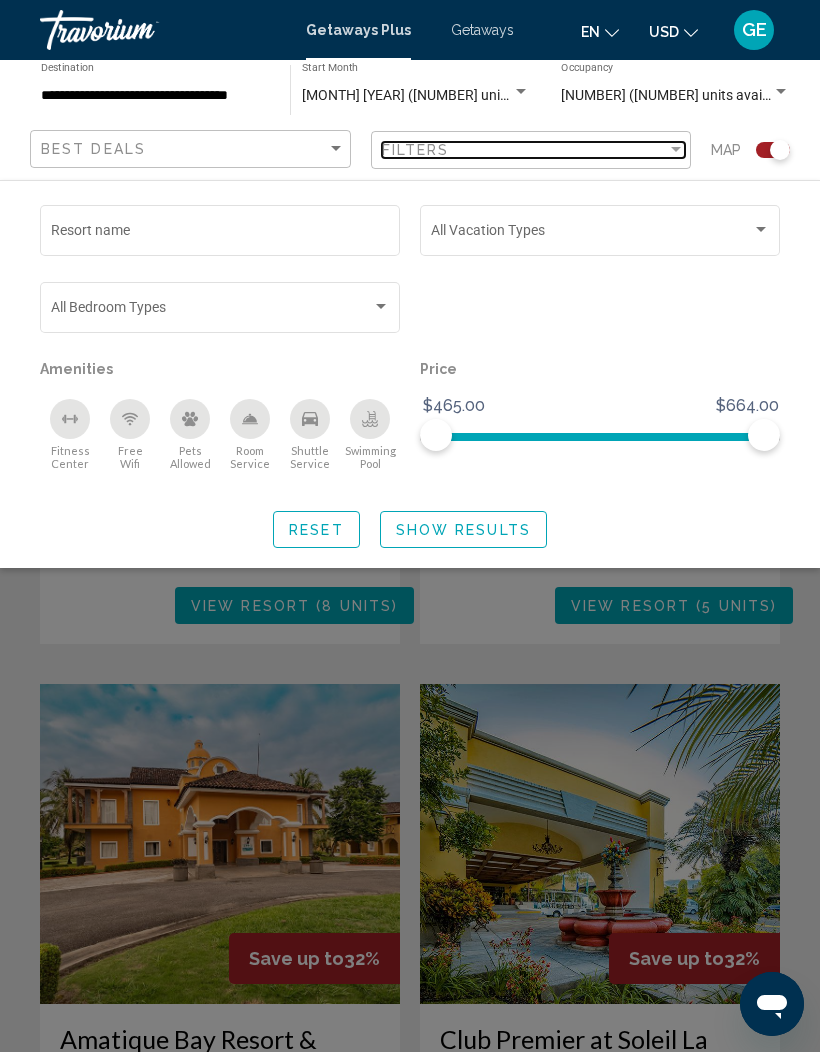 click on "Filters" at bounding box center (525, 150) 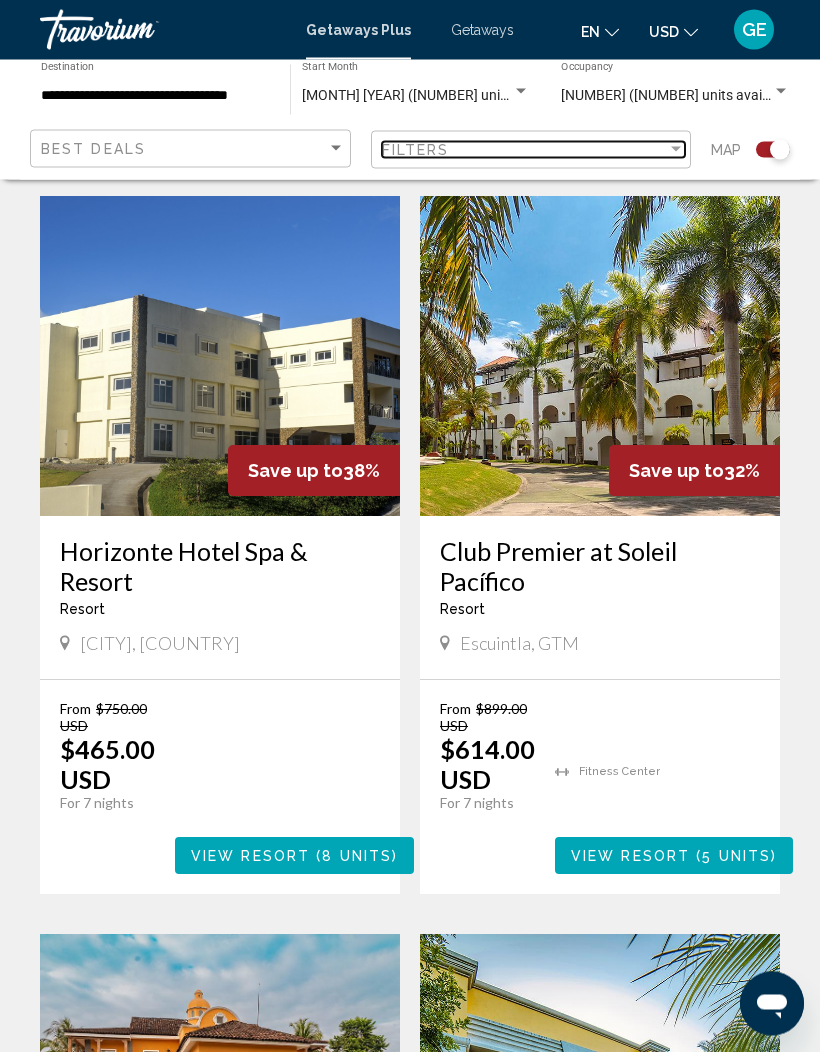 scroll, scrollTop: 459, scrollLeft: 0, axis: vertical 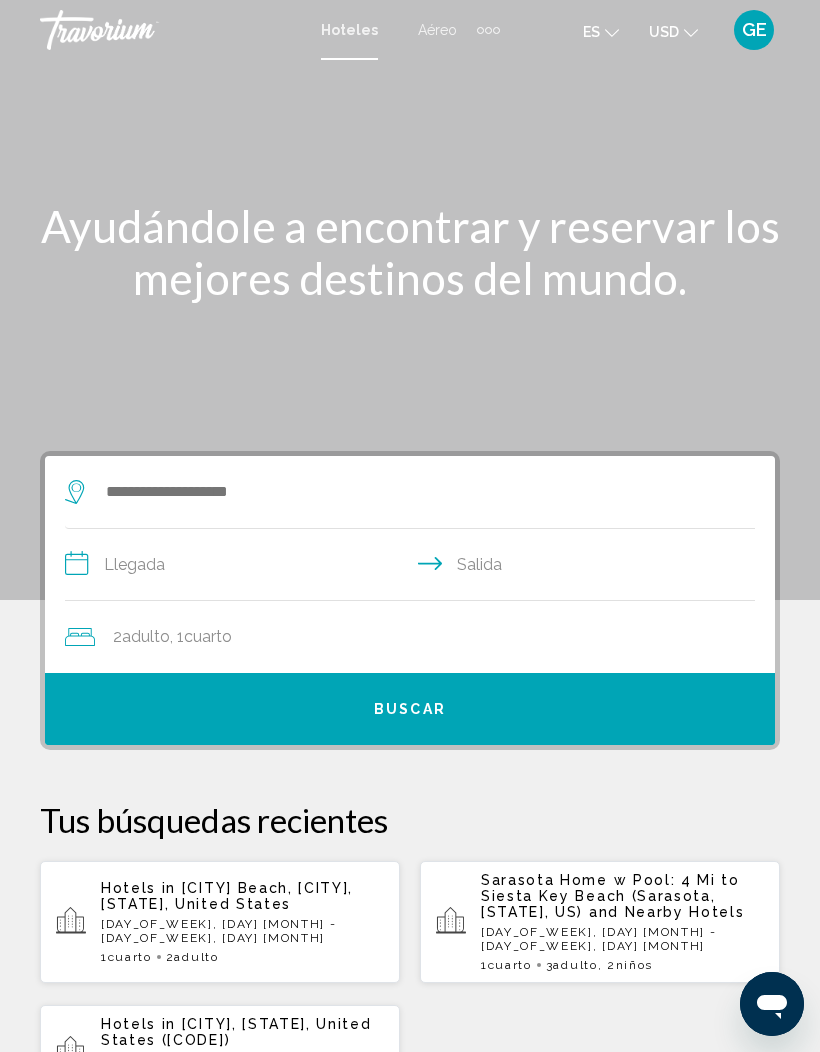 click on "Ayudándole a encontrar y reservar los mejores destinos del mundo." at bounding box center (410, 252) 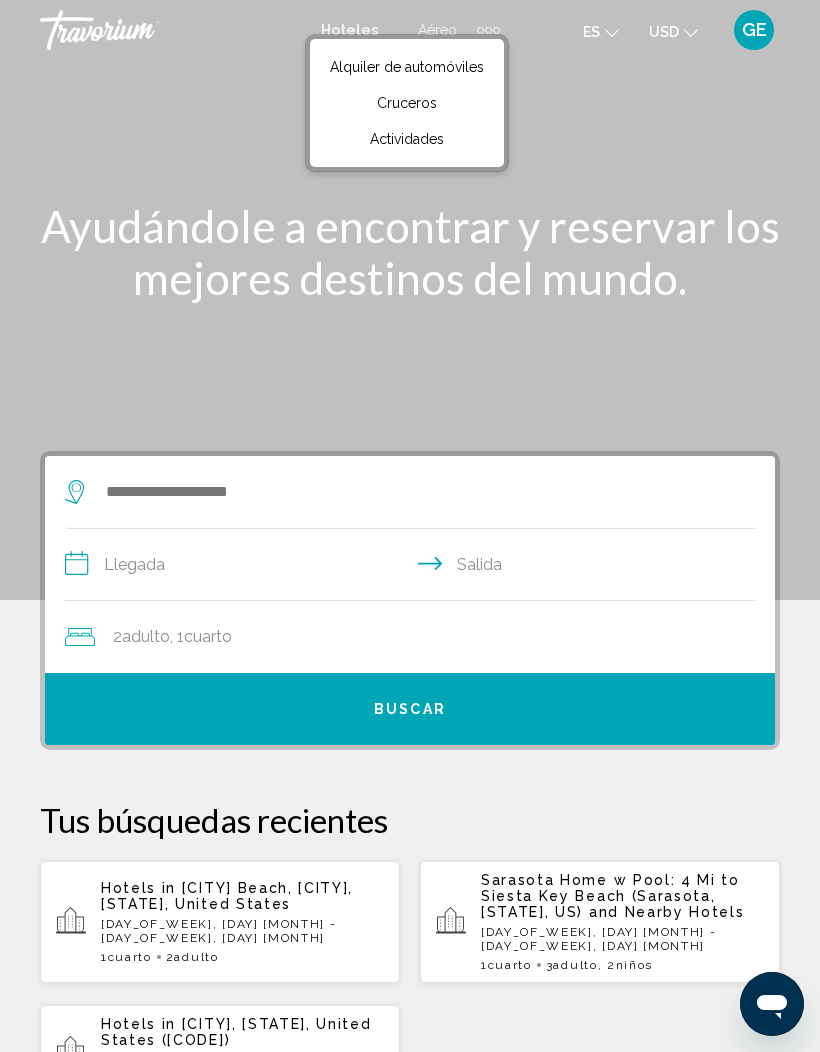 click on "Cruceros" at bounding box center (407, 103) 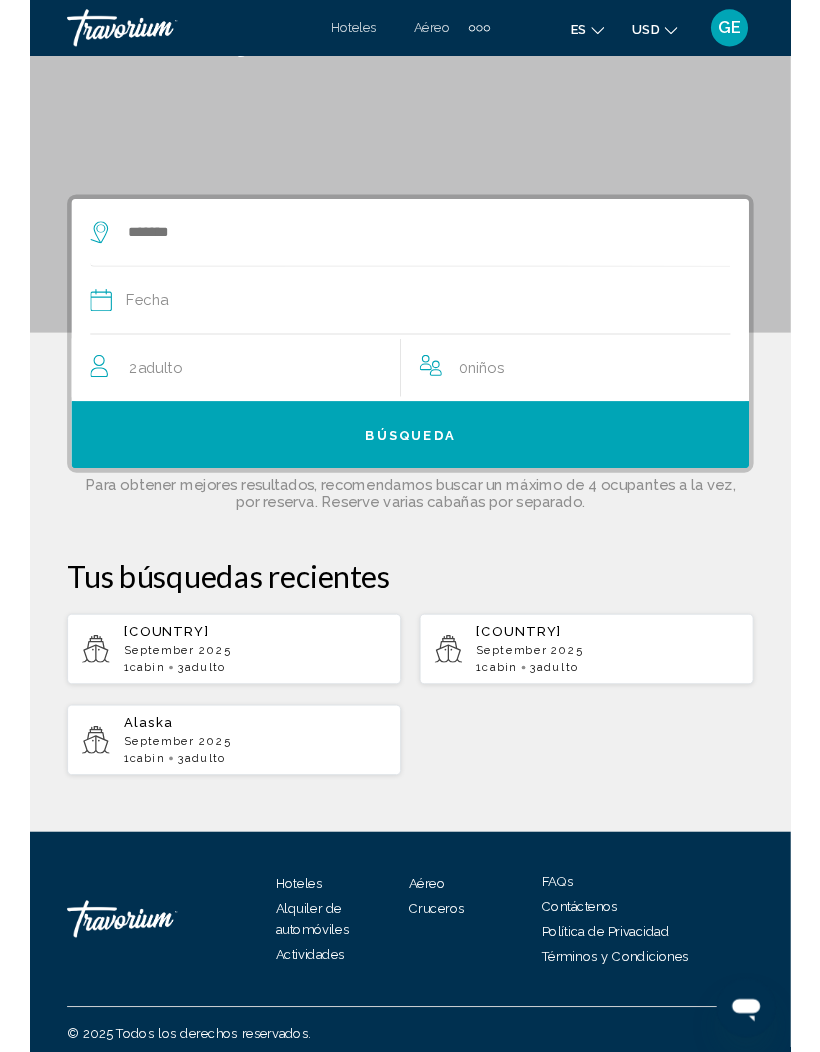 scroll, scrollTop: 245, scrollLeft: 0, axis: vertical 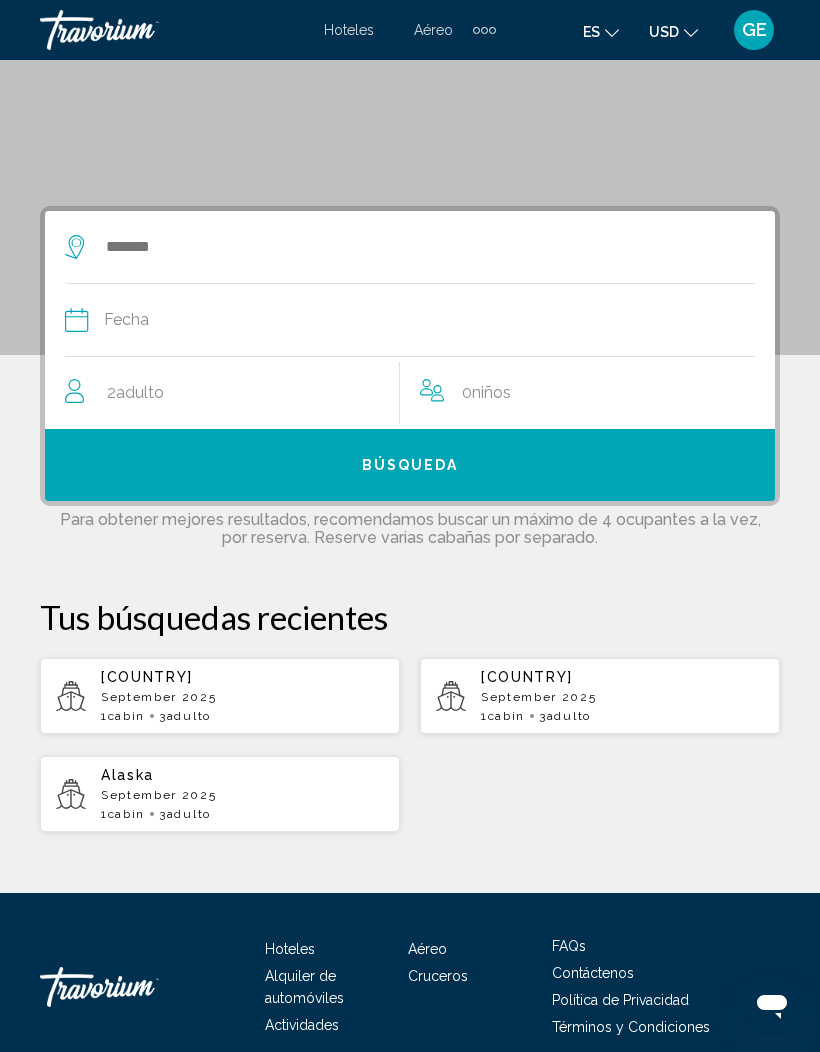 click on "[COUNTRY]" at bounding box center [242, 677] 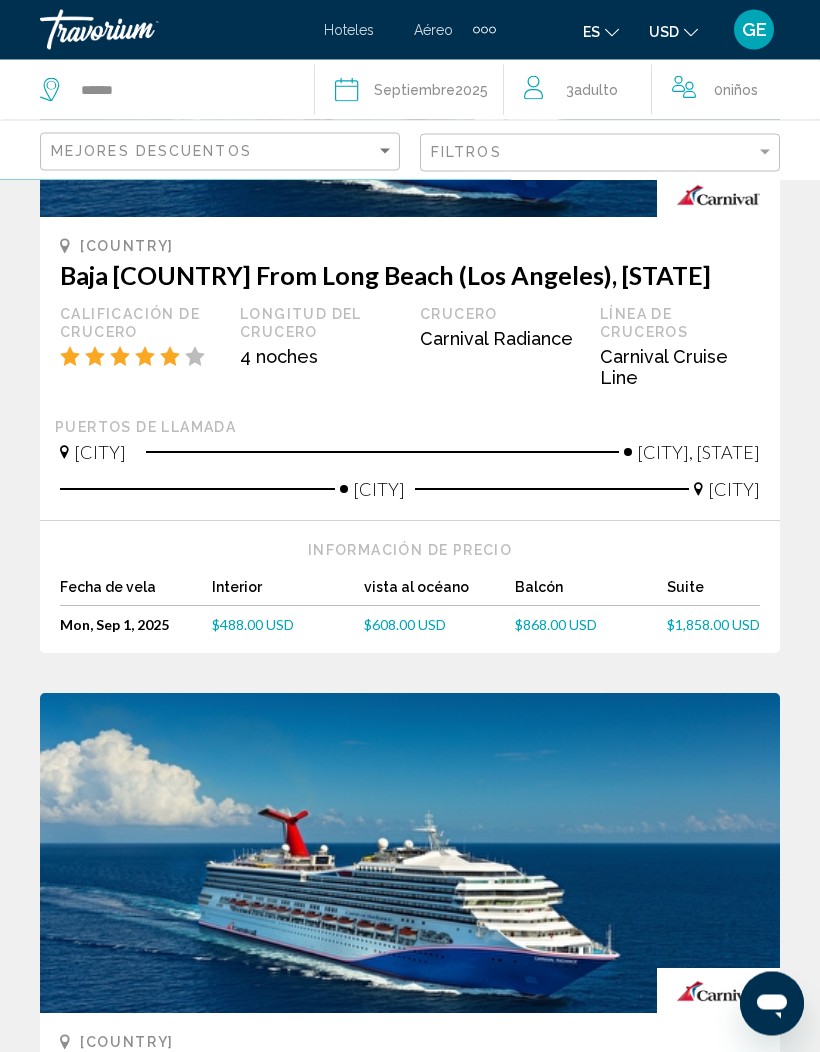 scroll, scrollTop: 408, scrollLeft: 0, axis: vertical 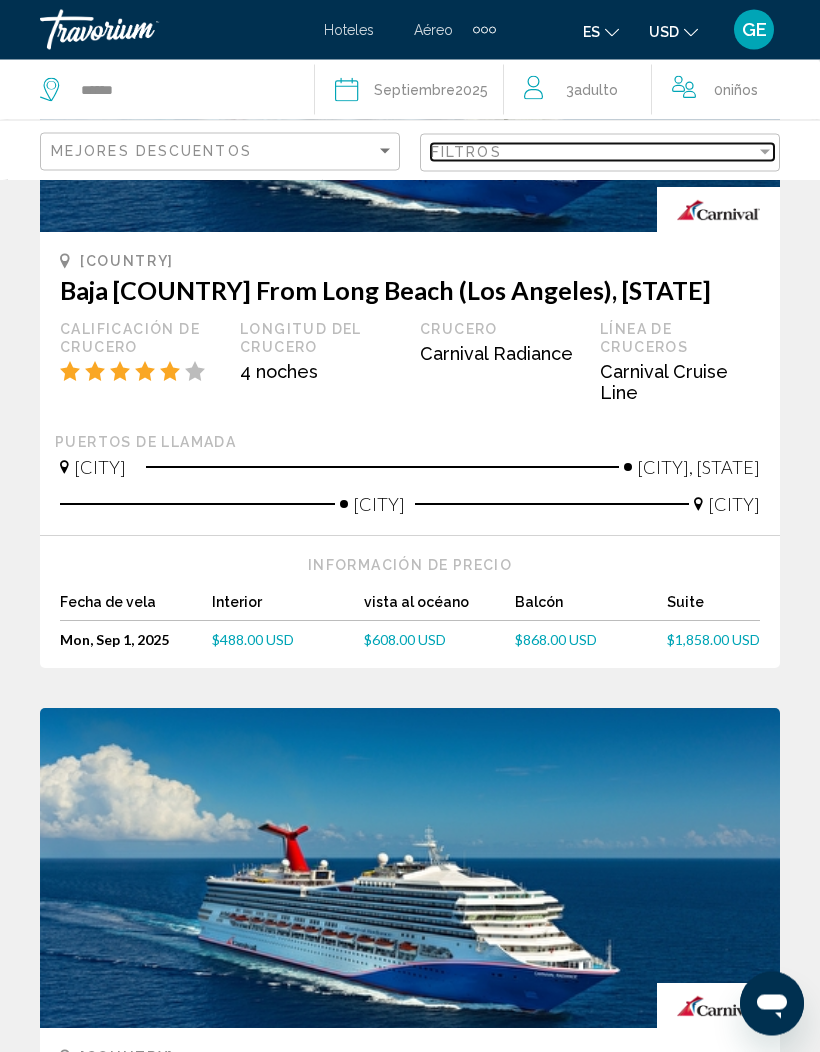 click on "Filtros" at bounding box center [593, 152] 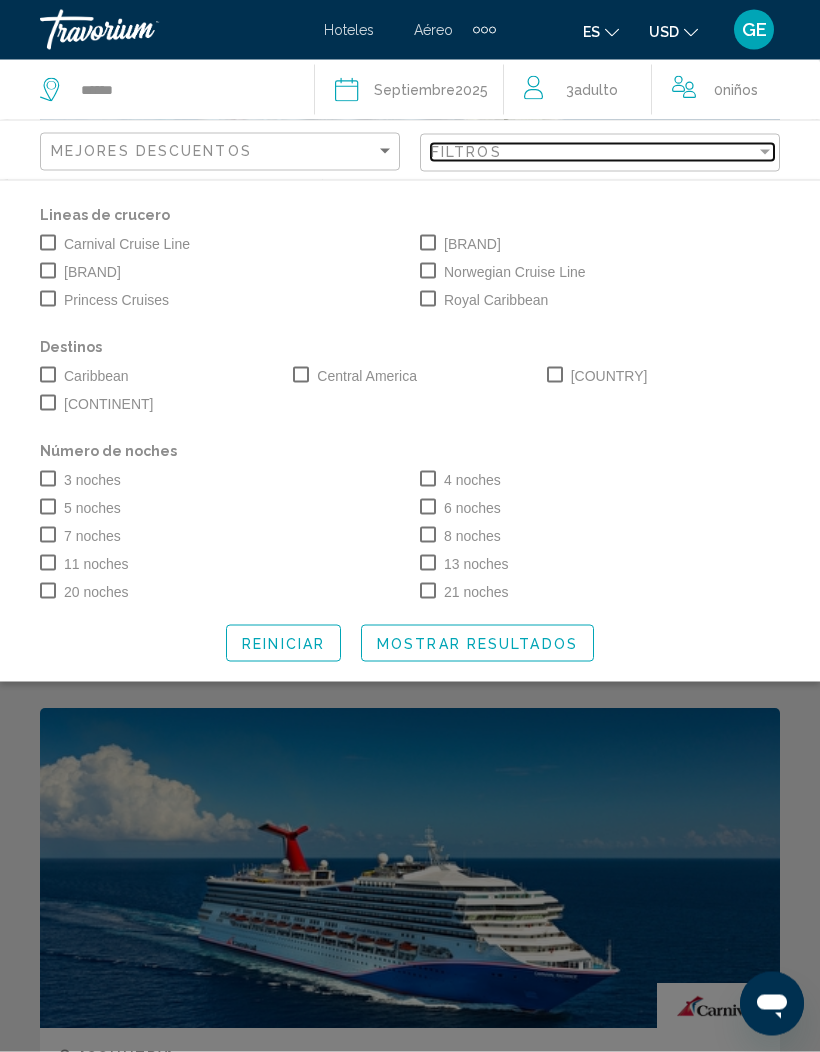scroll, scrollTop: 409, scrollLeft: 0, axis: vertical 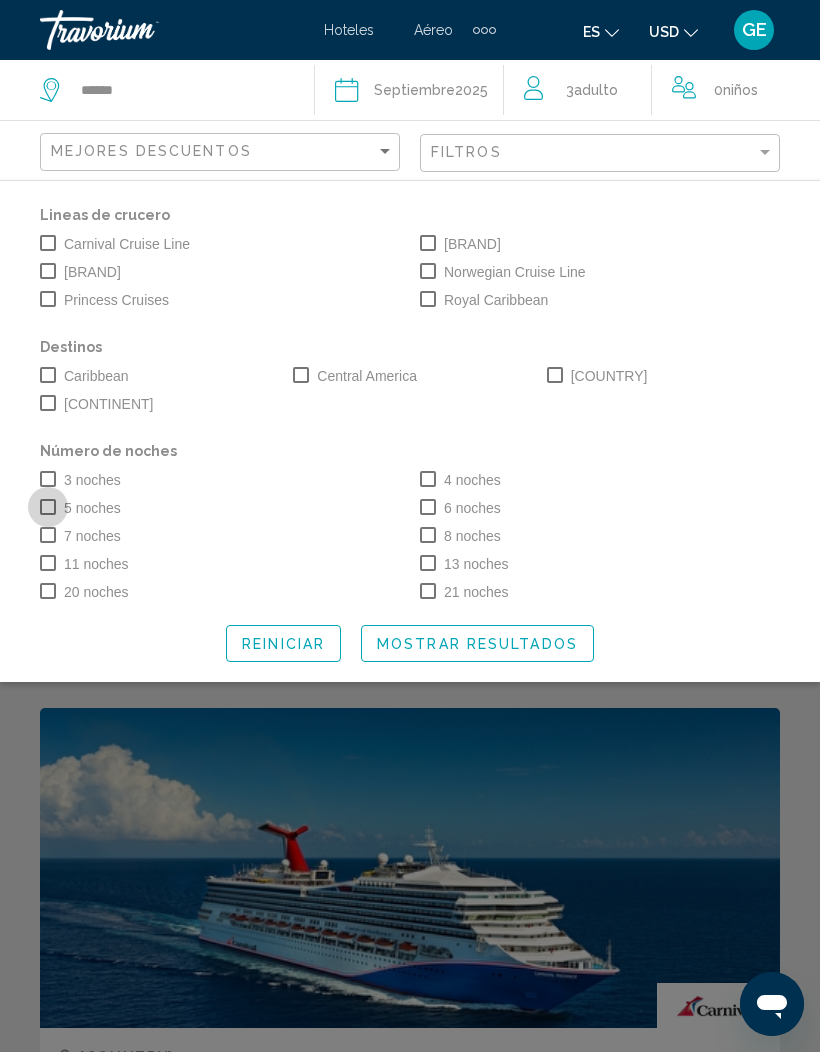 click at bounding box center (48, 507) 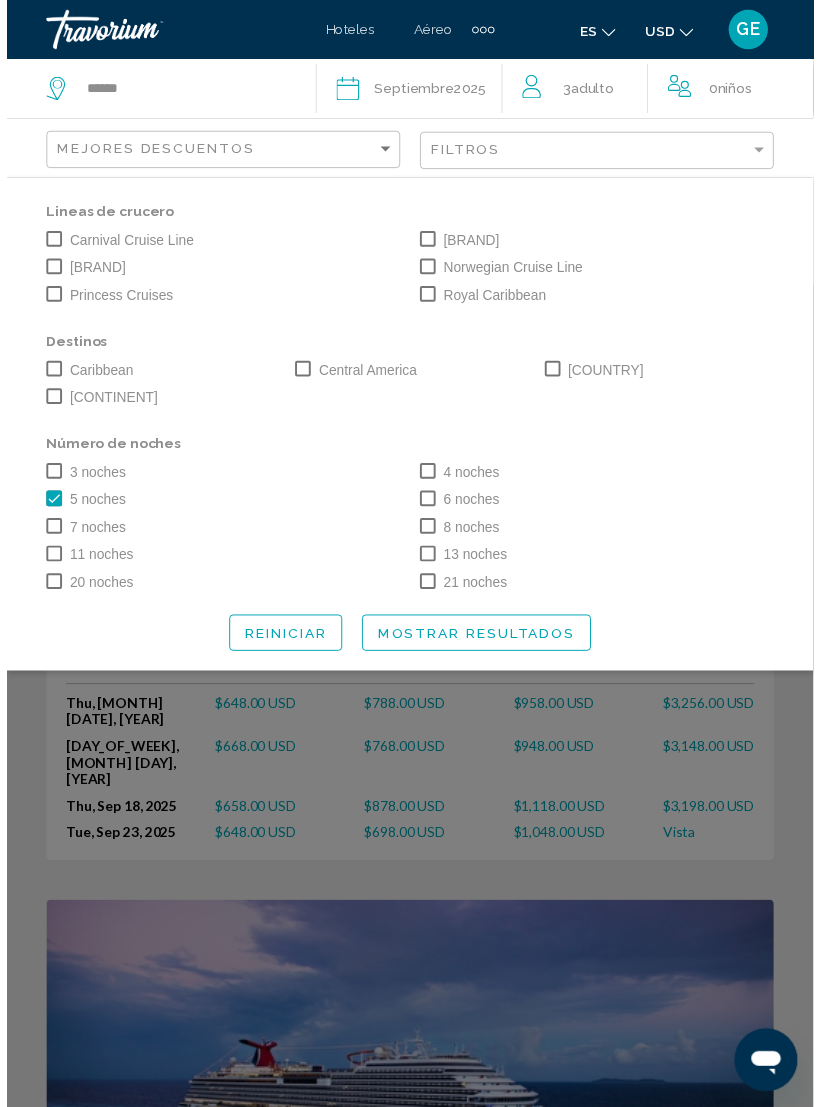 scroll, scrollTop: 378, scrollLeft: 0, axis: vertical 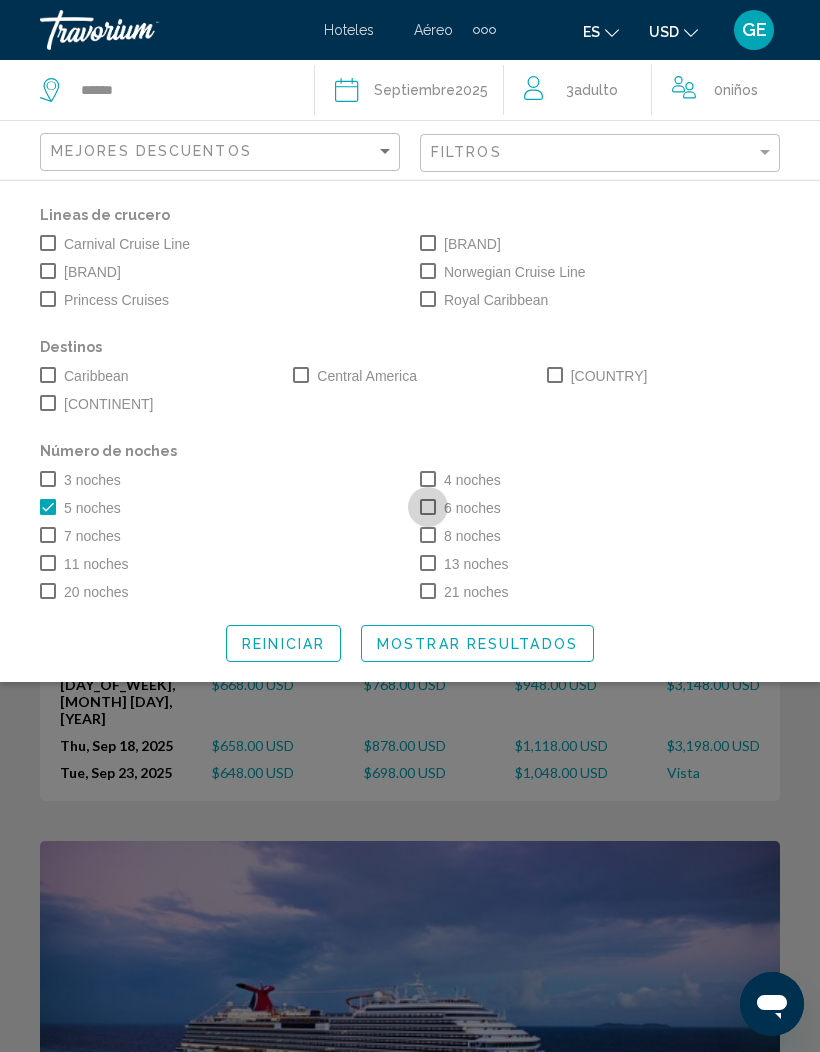 click at bounding box center (428, 507) 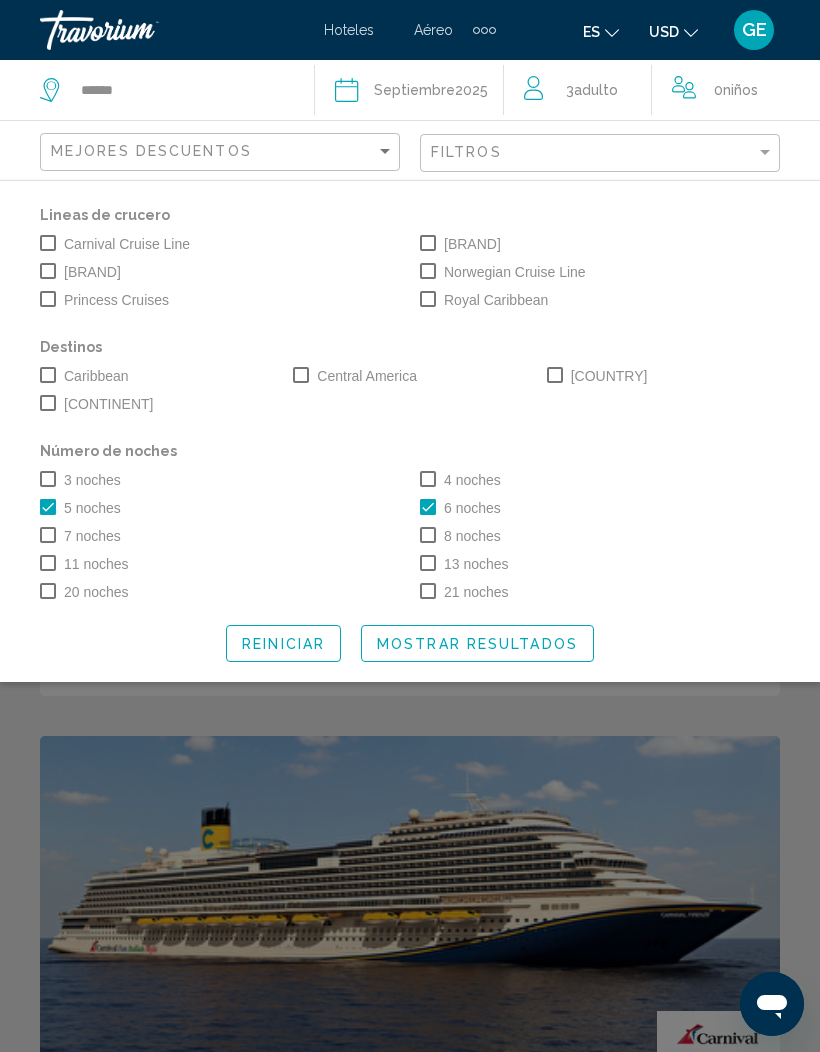 click on "7 noches" 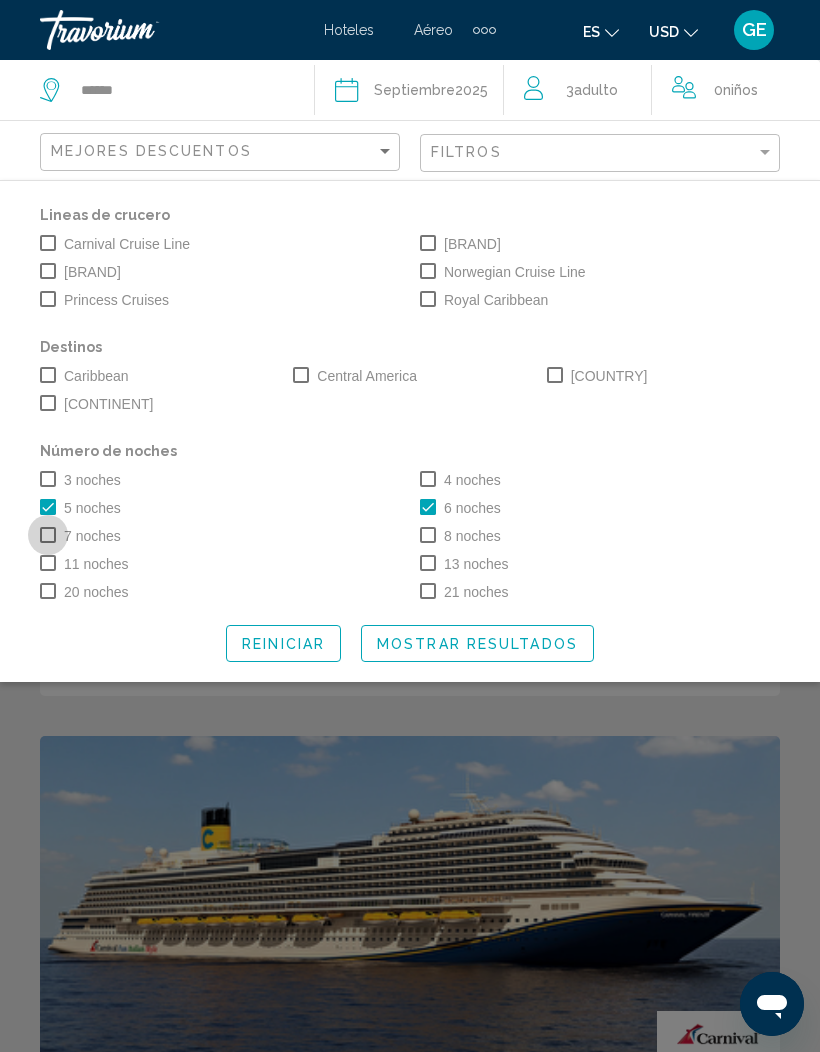 click at bounding box center [48, 535] 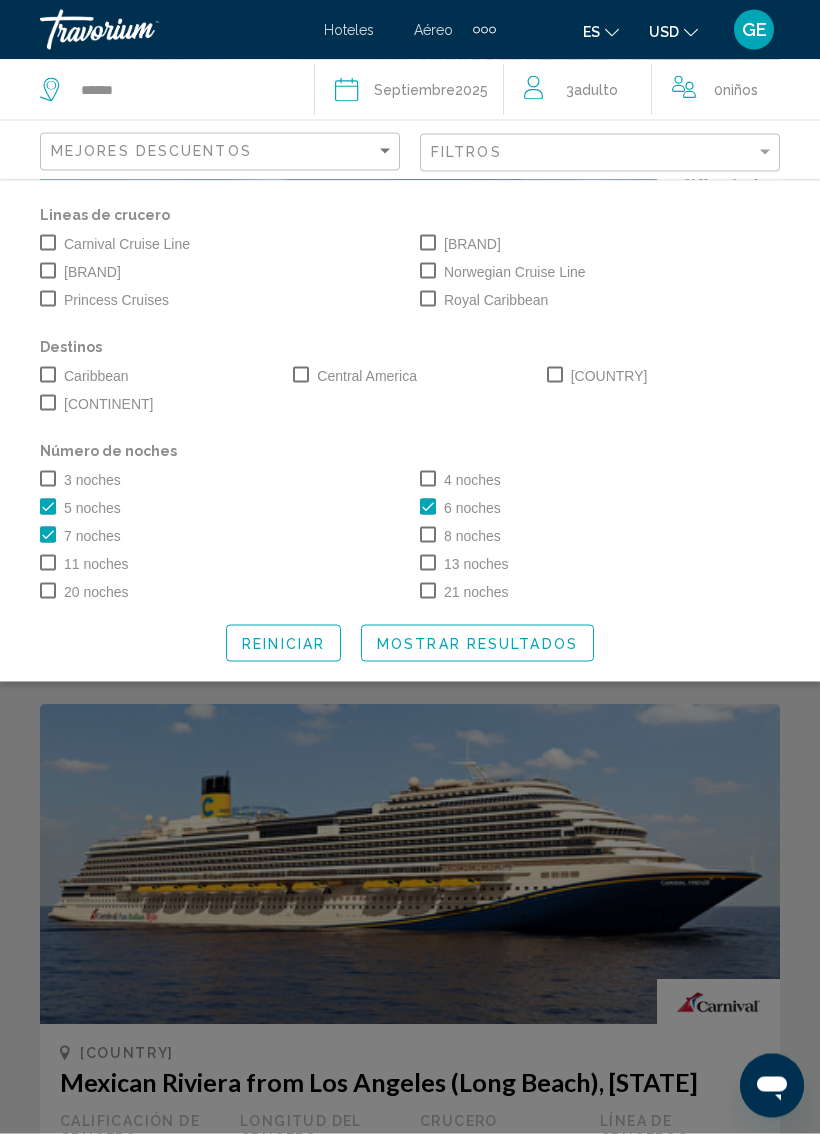 click on "Mostrar resultados" 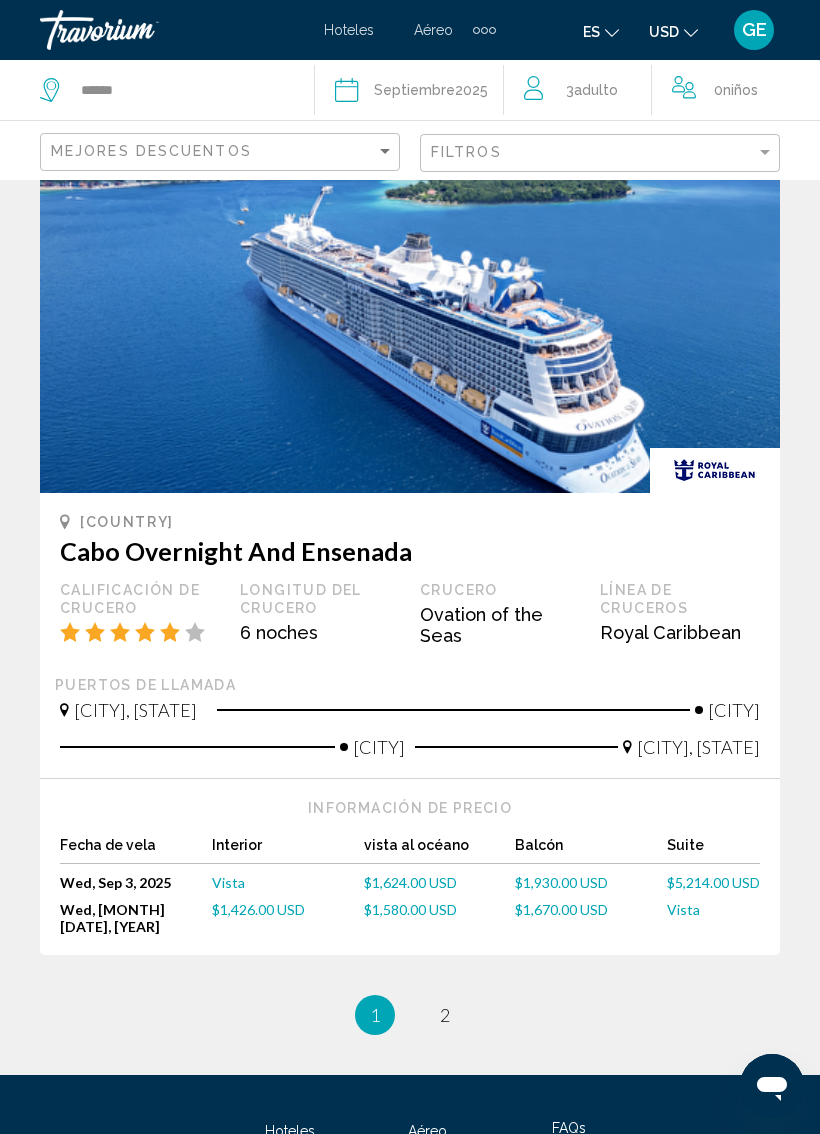 scroll, scrollTop: 4503, scrollLeft: 0, axis: vertical 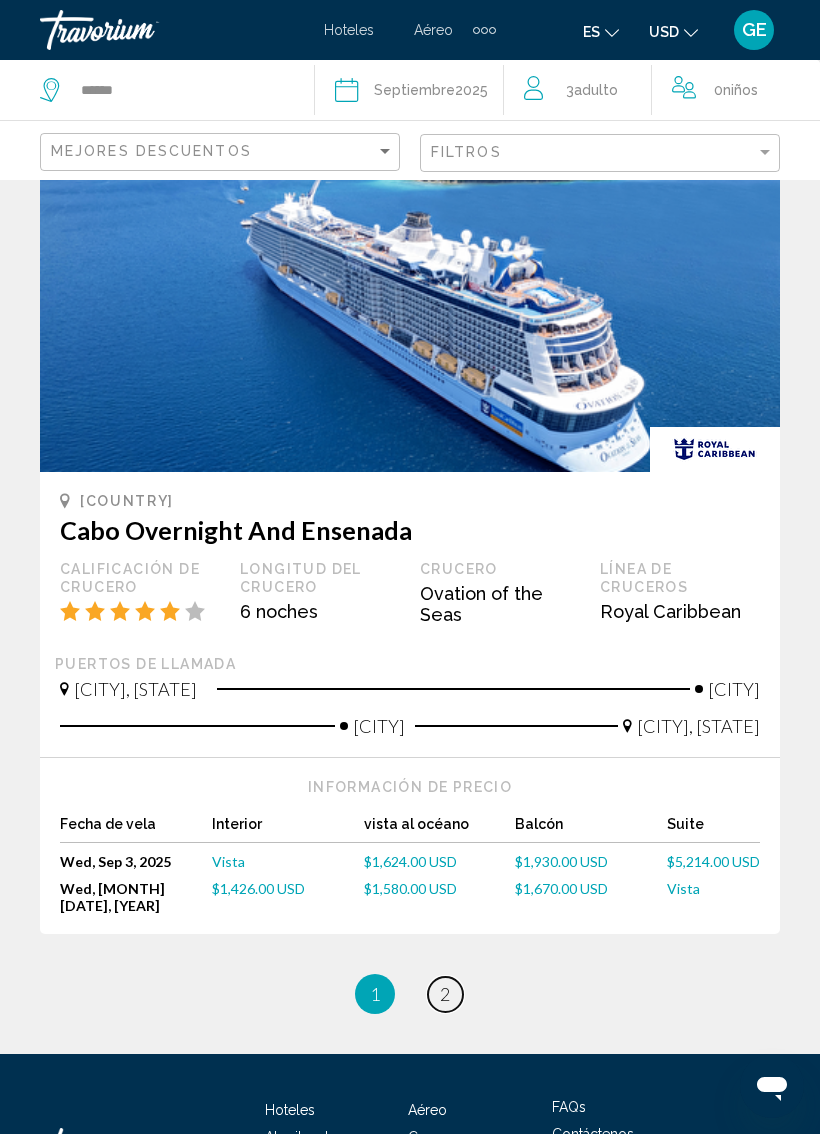 click on "page  2" at bounding box center (445, 994) 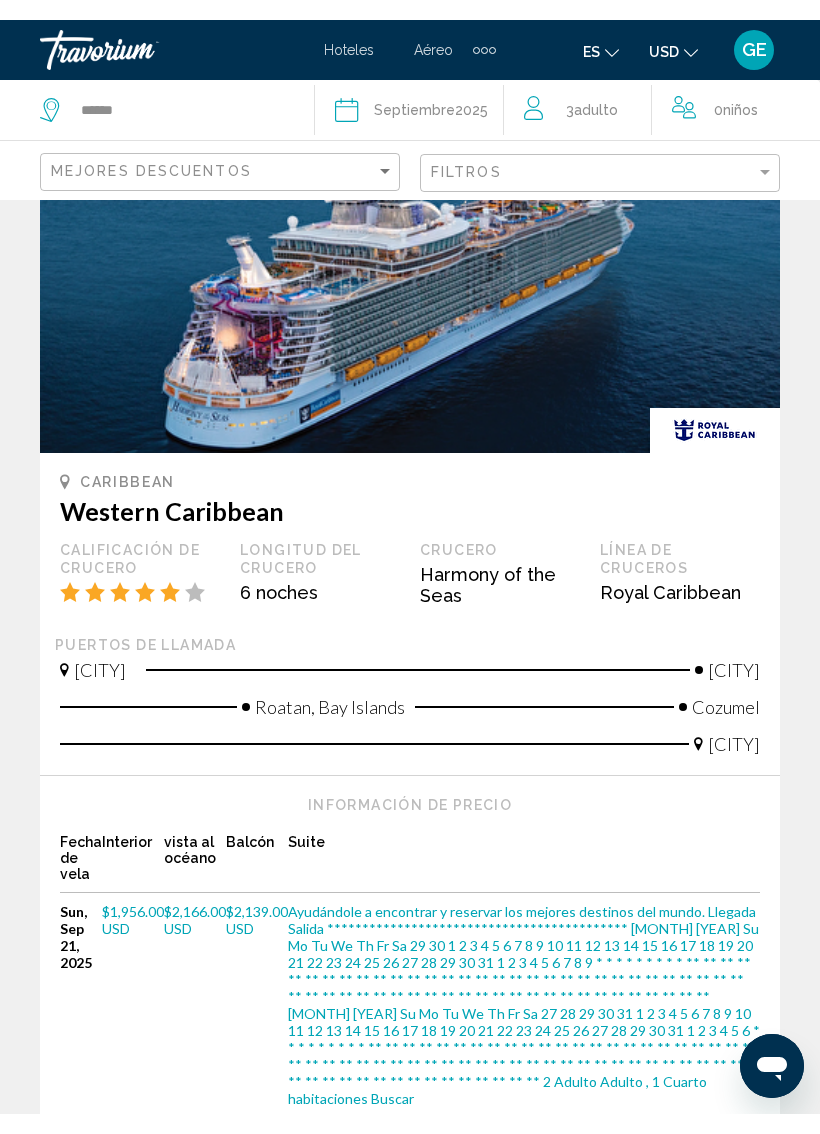 scroll, scrollTop: 2637, scrollLeft: 0, axis: vertical 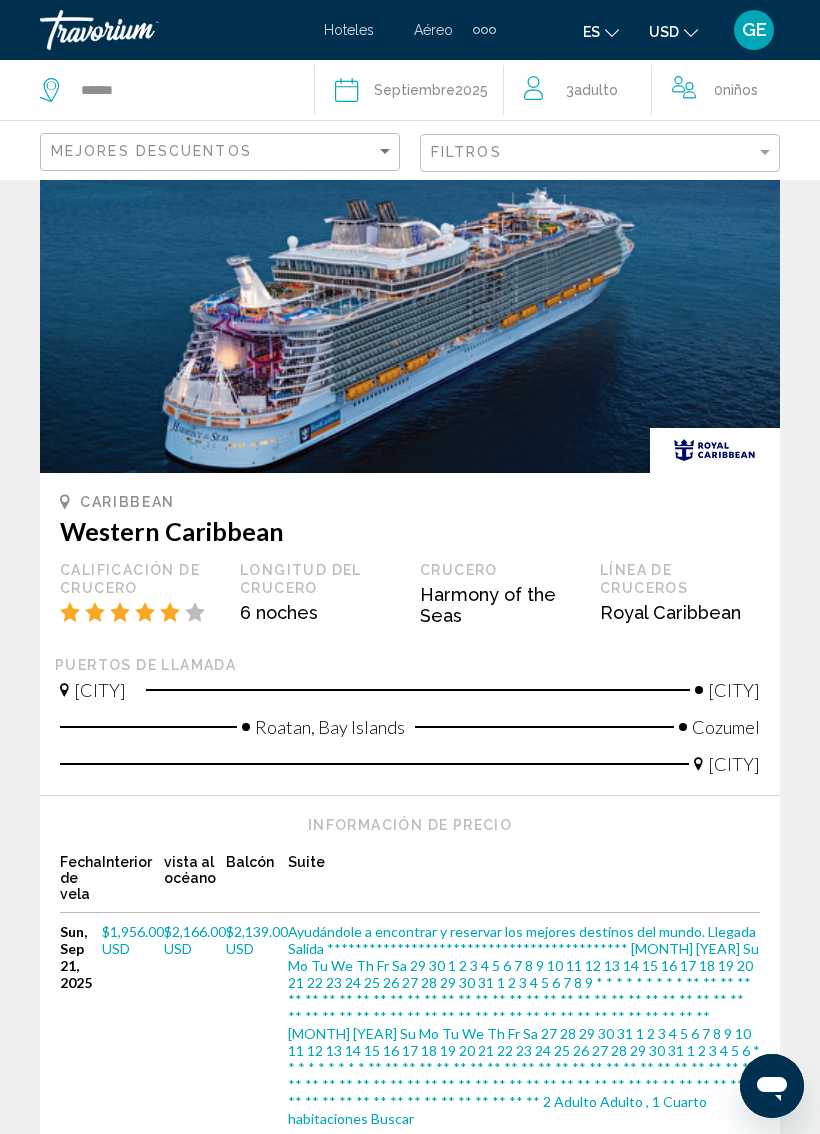 click on "Balcón" at bounding box center [257, 883] 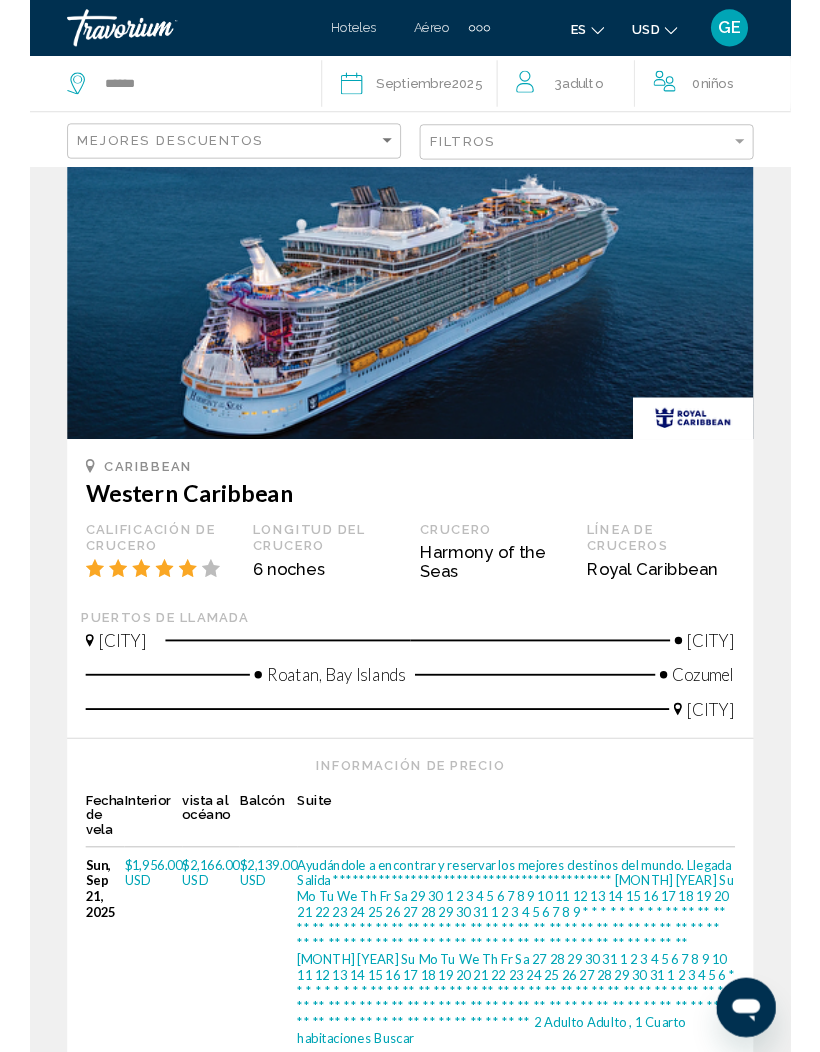scroll, scrollTop: 2719, scrollLeft: 0, axis: vertical 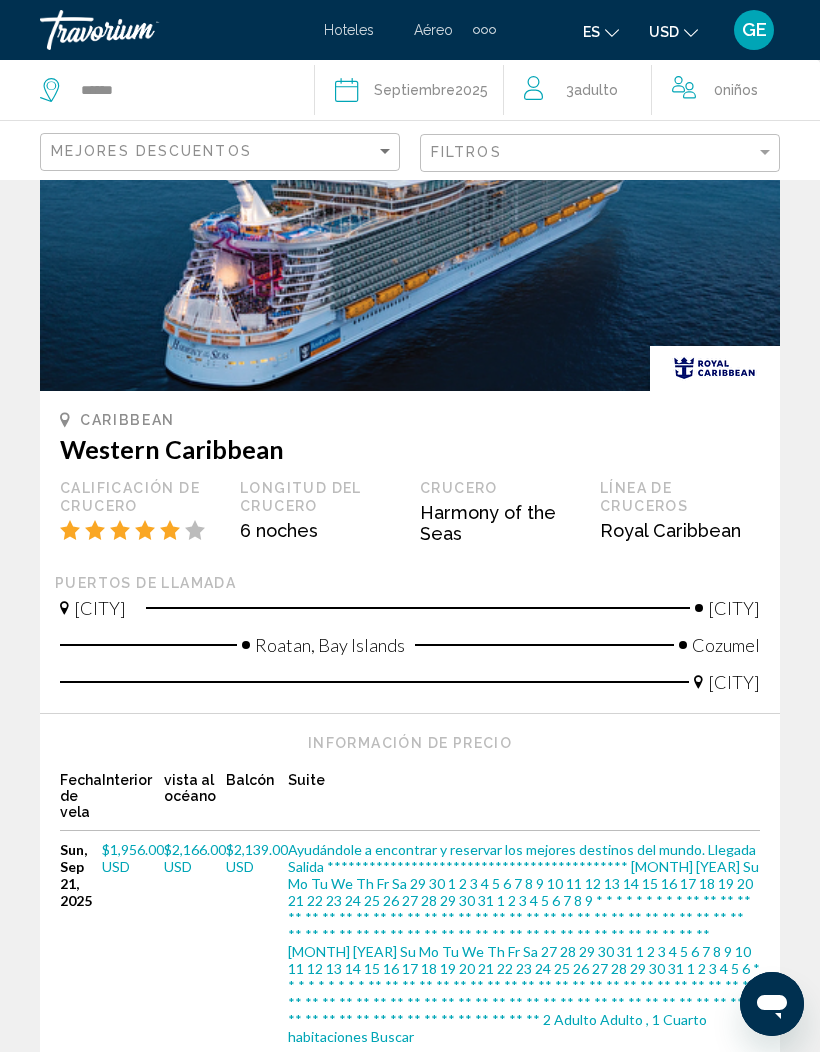 click on "$2,139.00 USD" at bounding box center [257, 858] 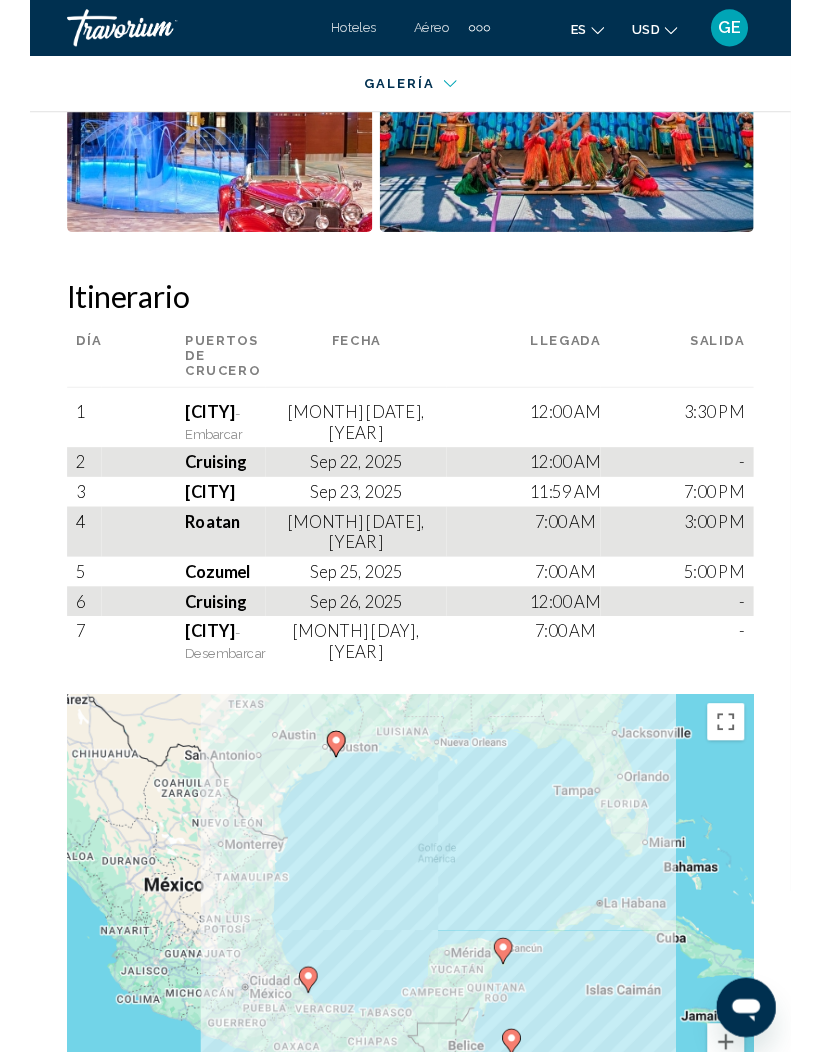 scroll, scrollTop: 3983, scrollLeft: 0, axis: vertical 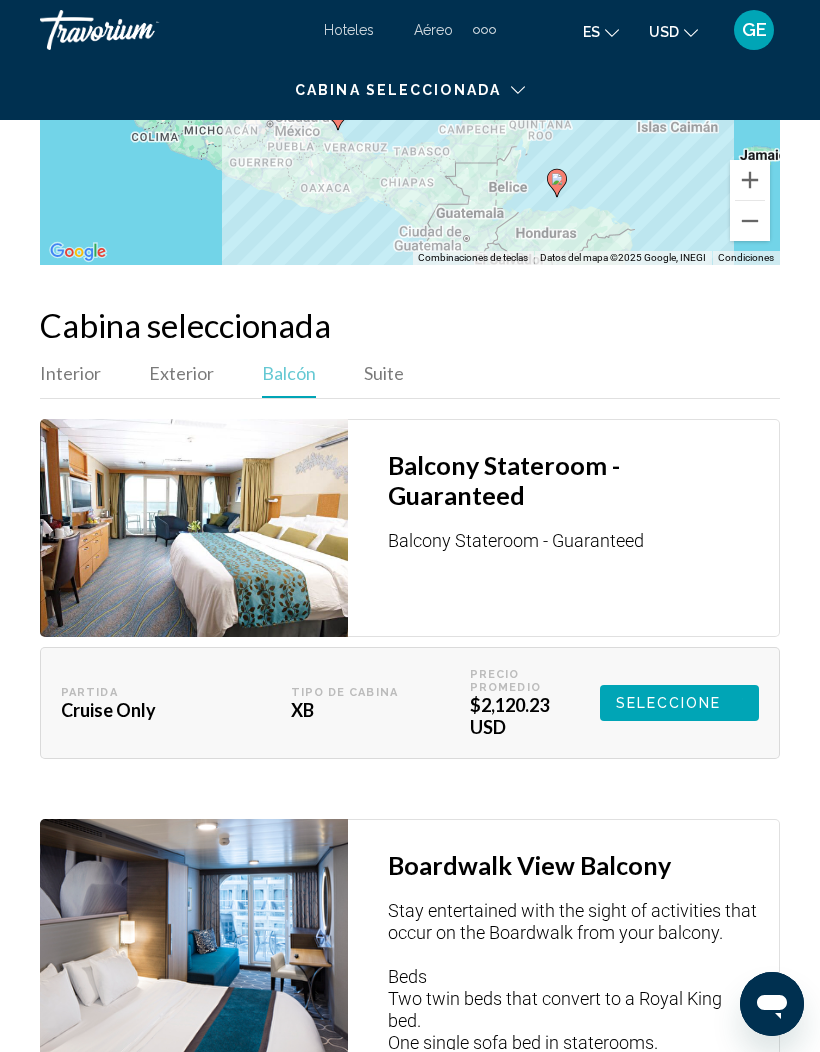 click at bounding box center (194, 528) 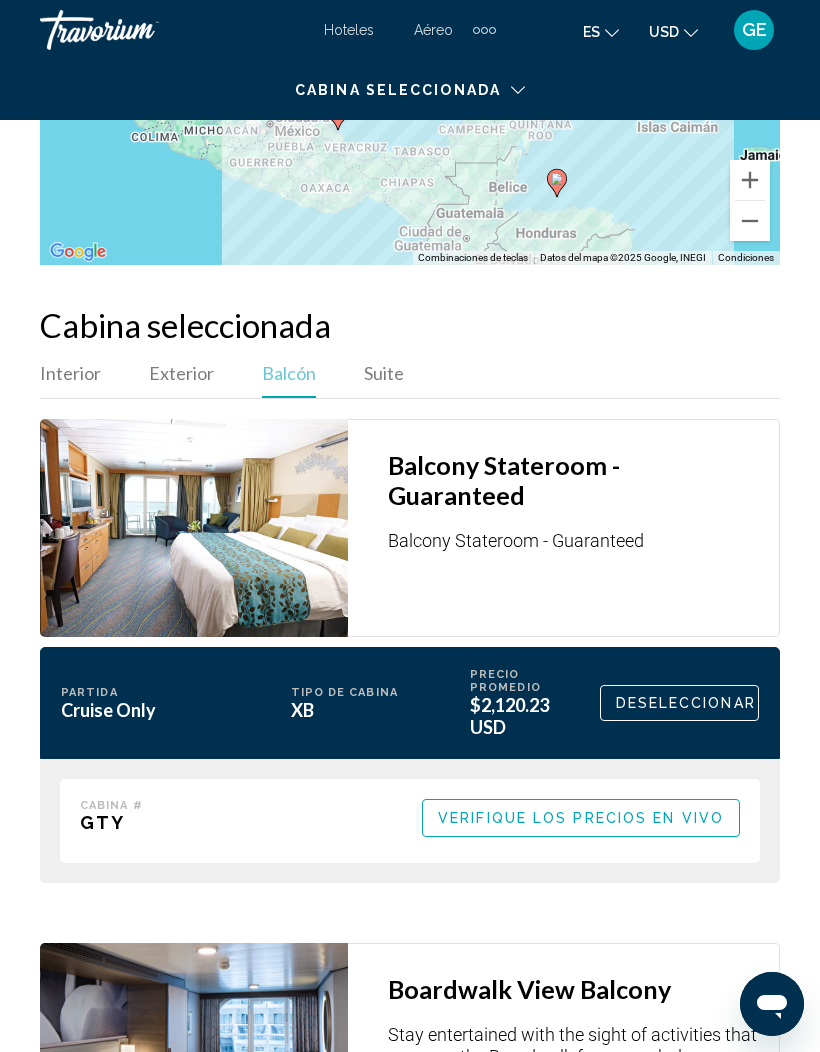 click at bounding box center [194, 528] 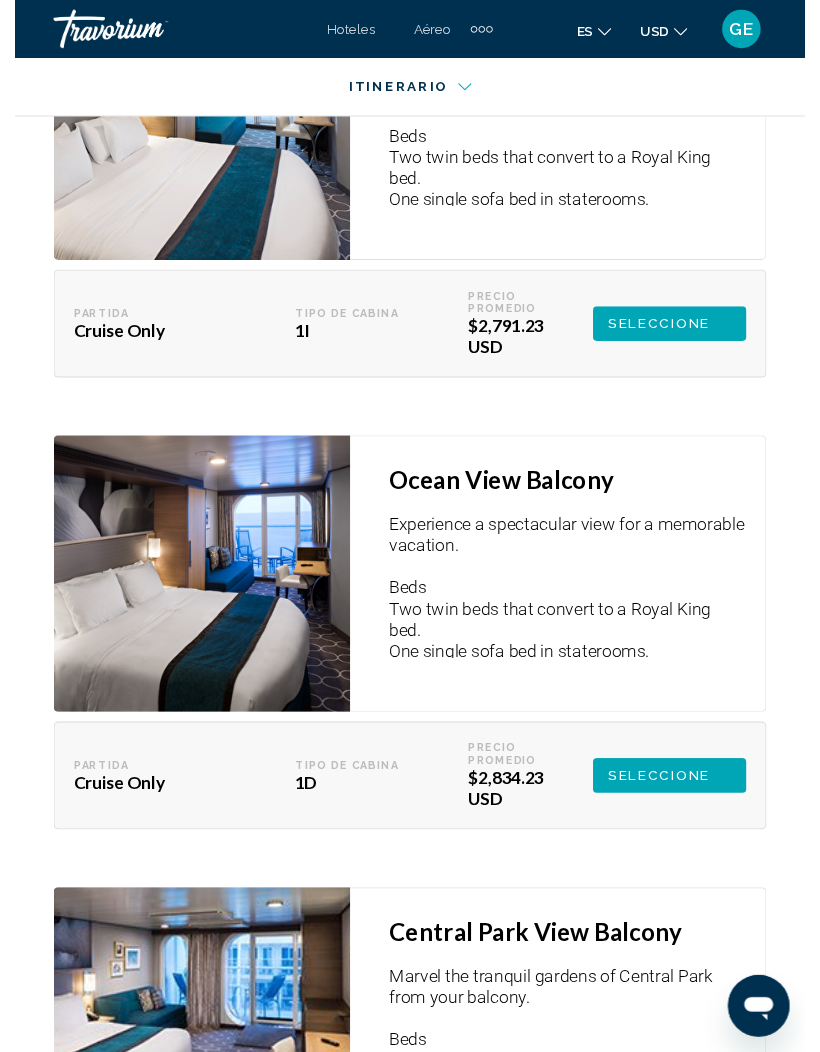 scroll, scrollTop: 5911, scrollLeft: 0, axis: vertical 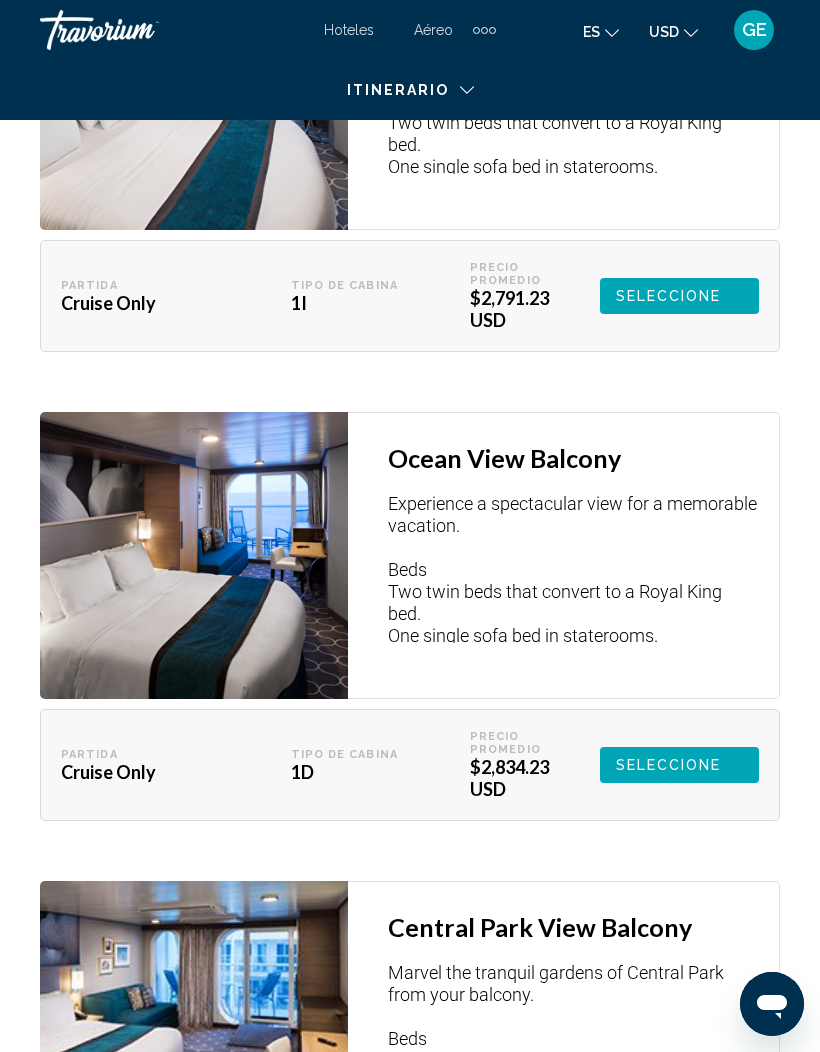 click on "Seleccione" at bounding box center [0, 0] 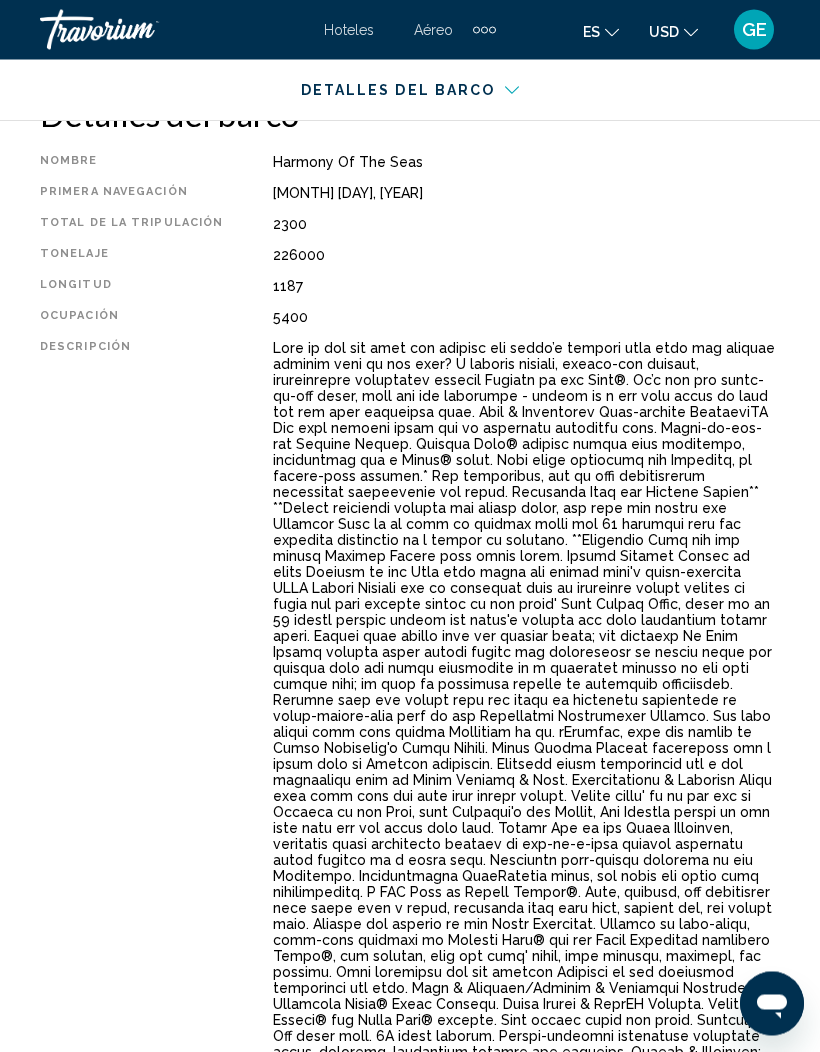 scroll, scrollTop: 0, scrollLeft: 0, axis: both 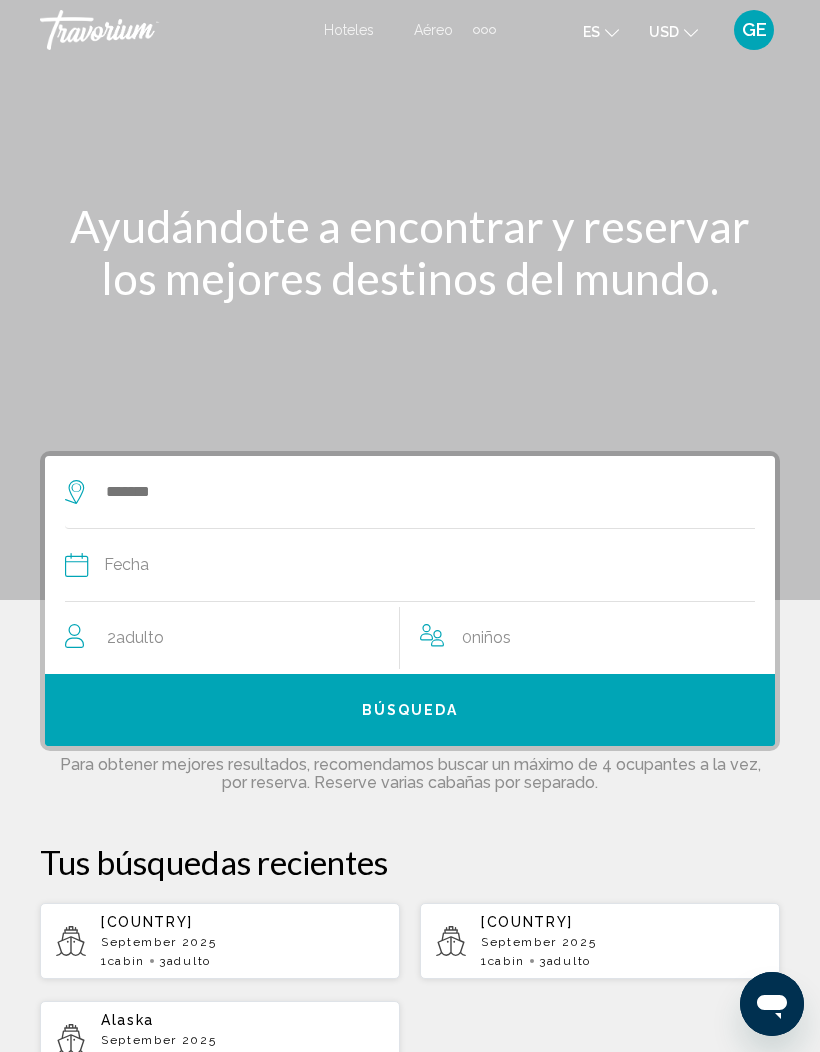 click on "2  Adulto Adulto" 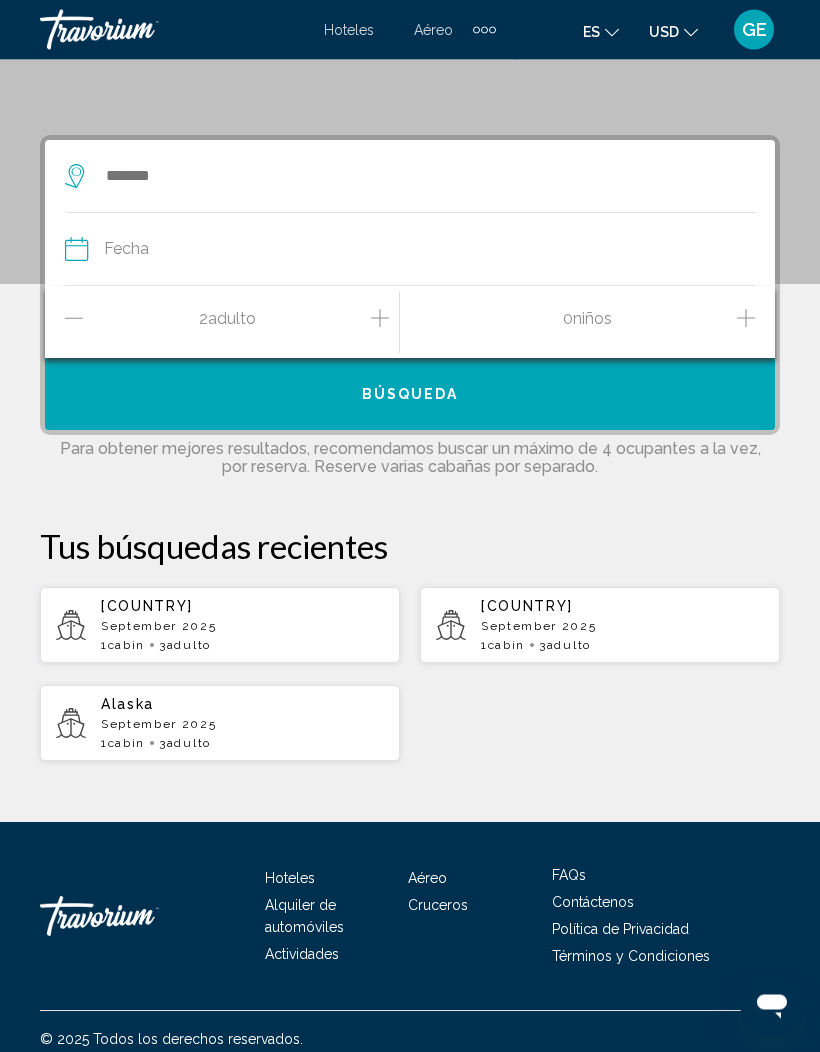 scroll, scrollTop: 327, scrollLeft: 0, axis: vertical 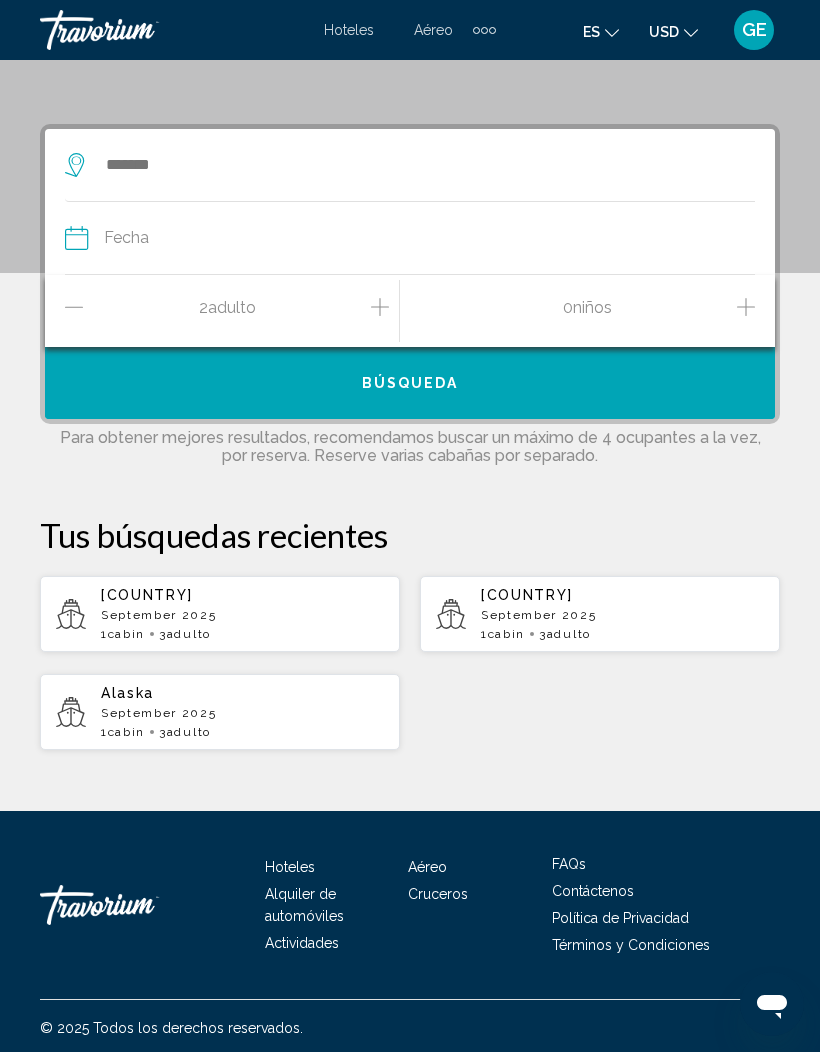 click on "2  Adulto Adulto" 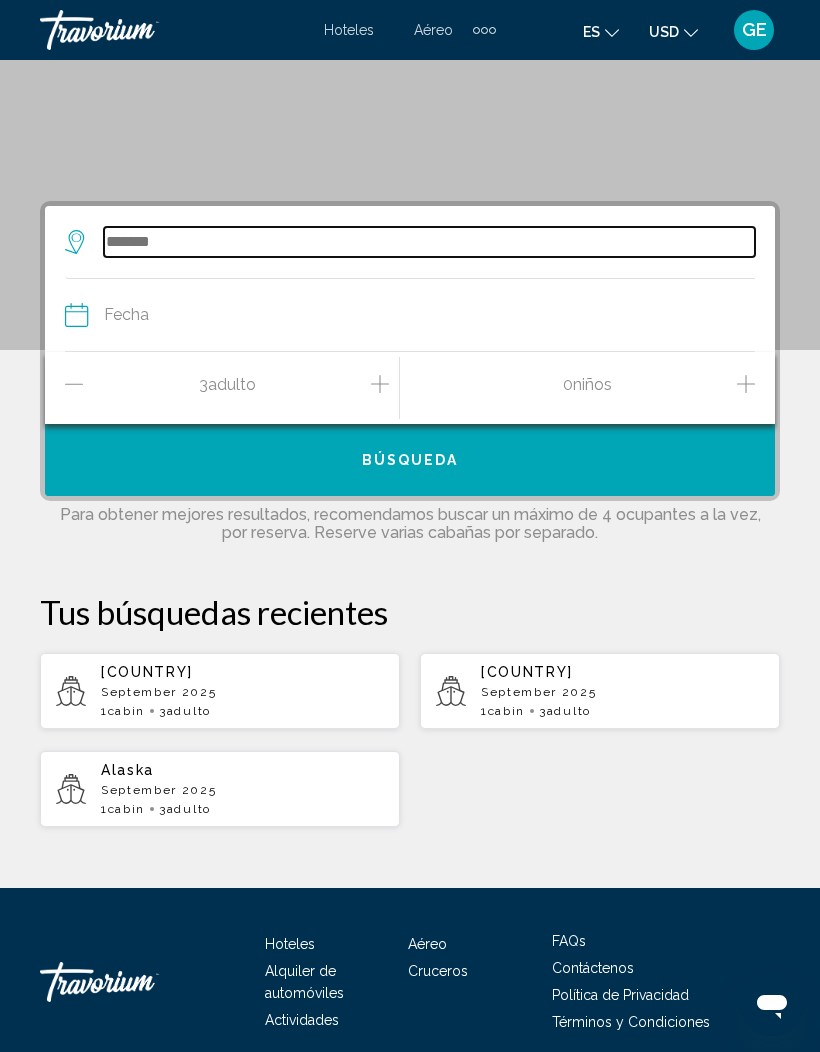 click at bounding box center [429, 242] 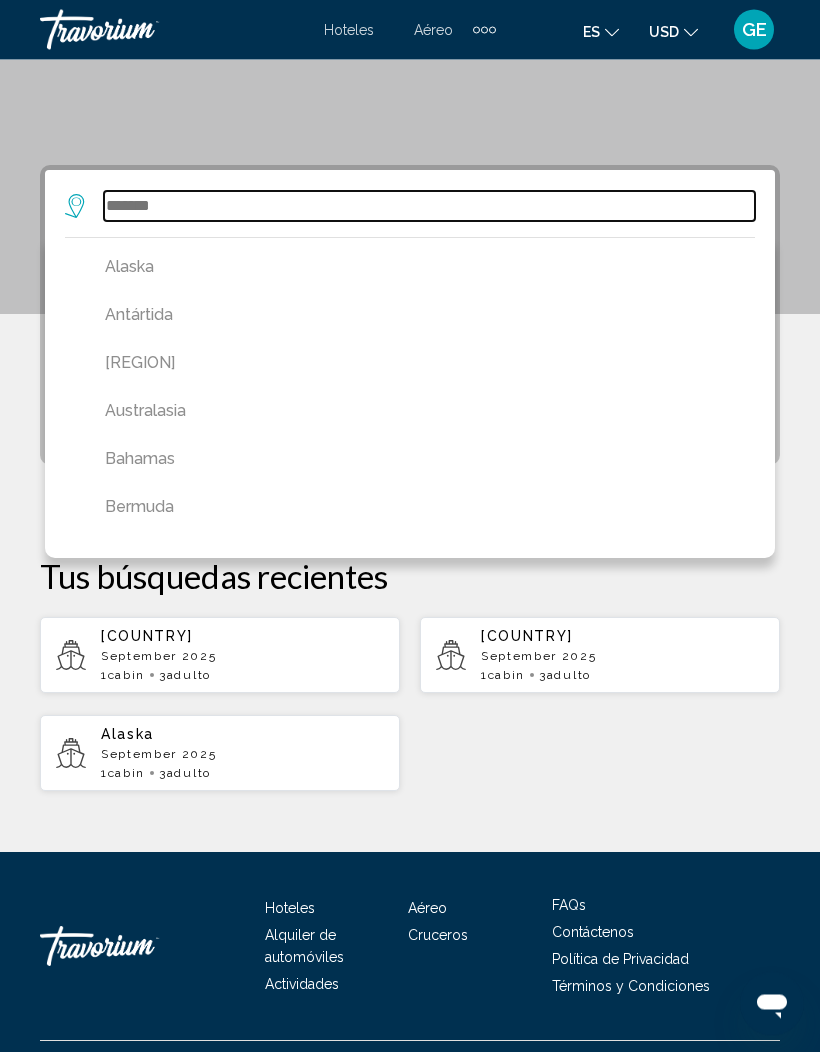 scroll, scrollTop: 327, scrollLeft: 0, axis: vertical 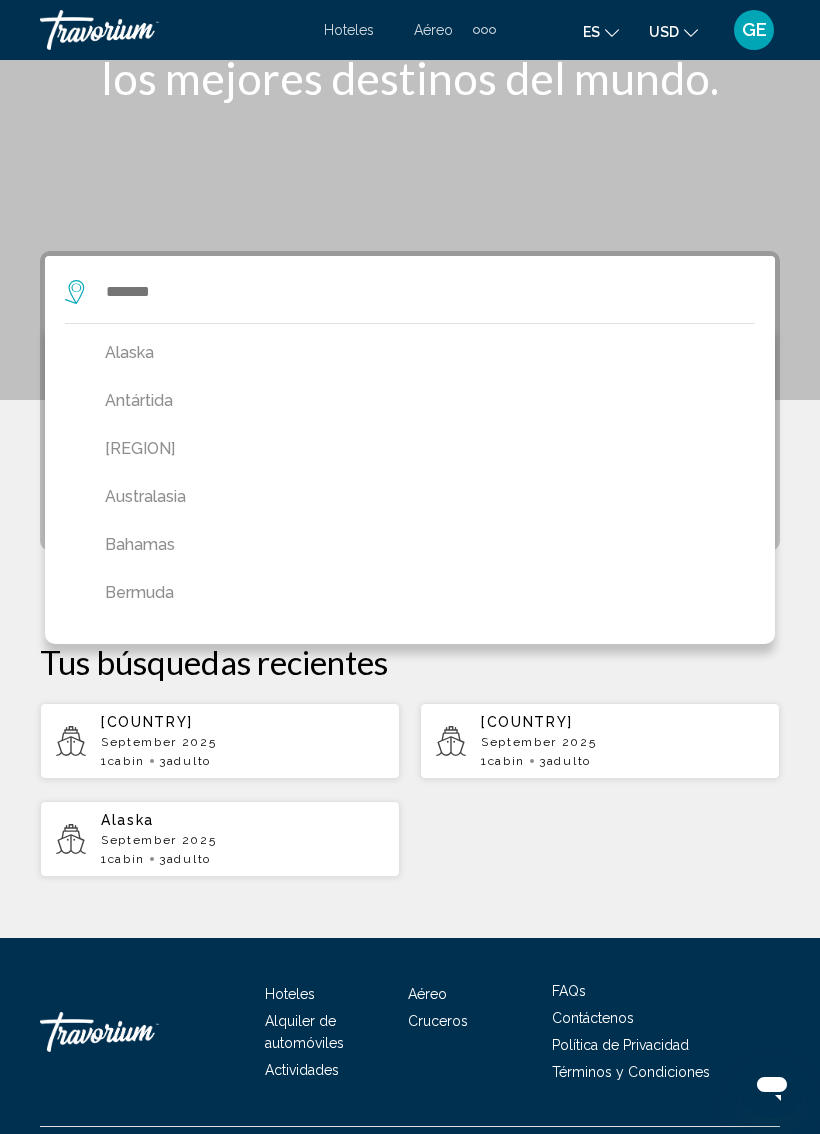 click on "Bahamas" at bounding box center (415, 545) 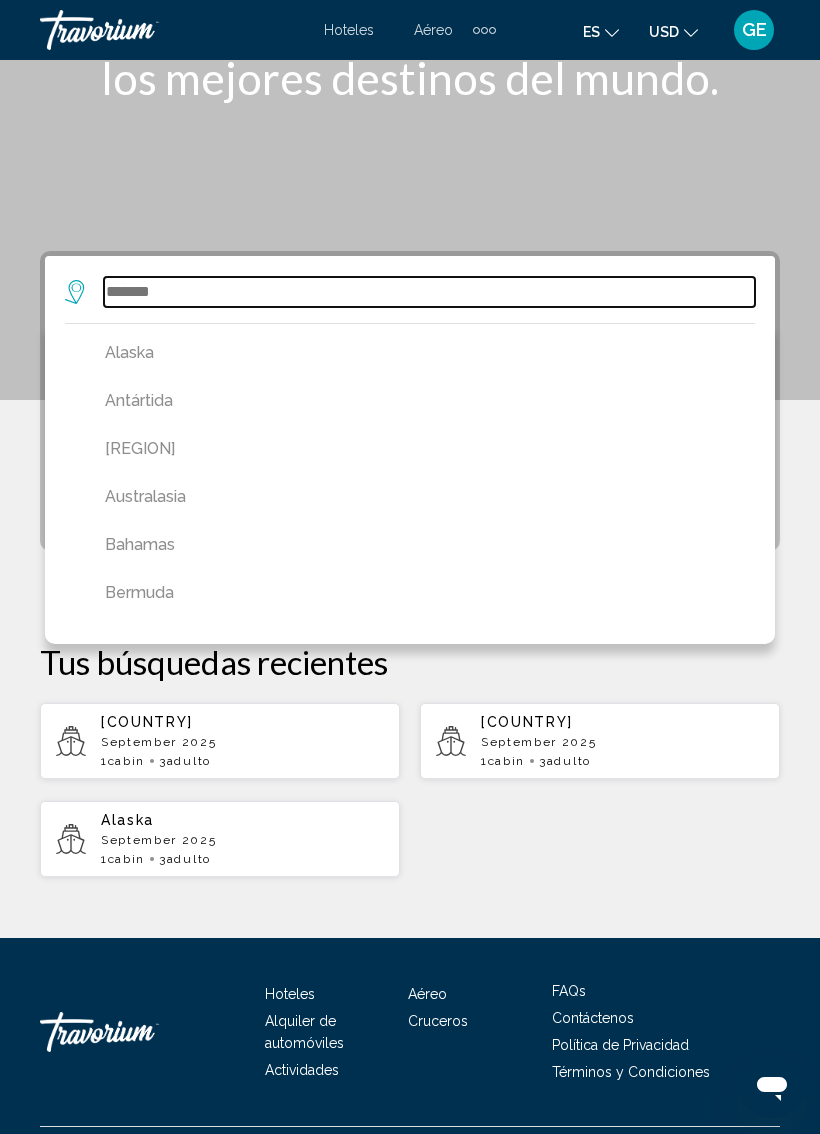 type on "*******" 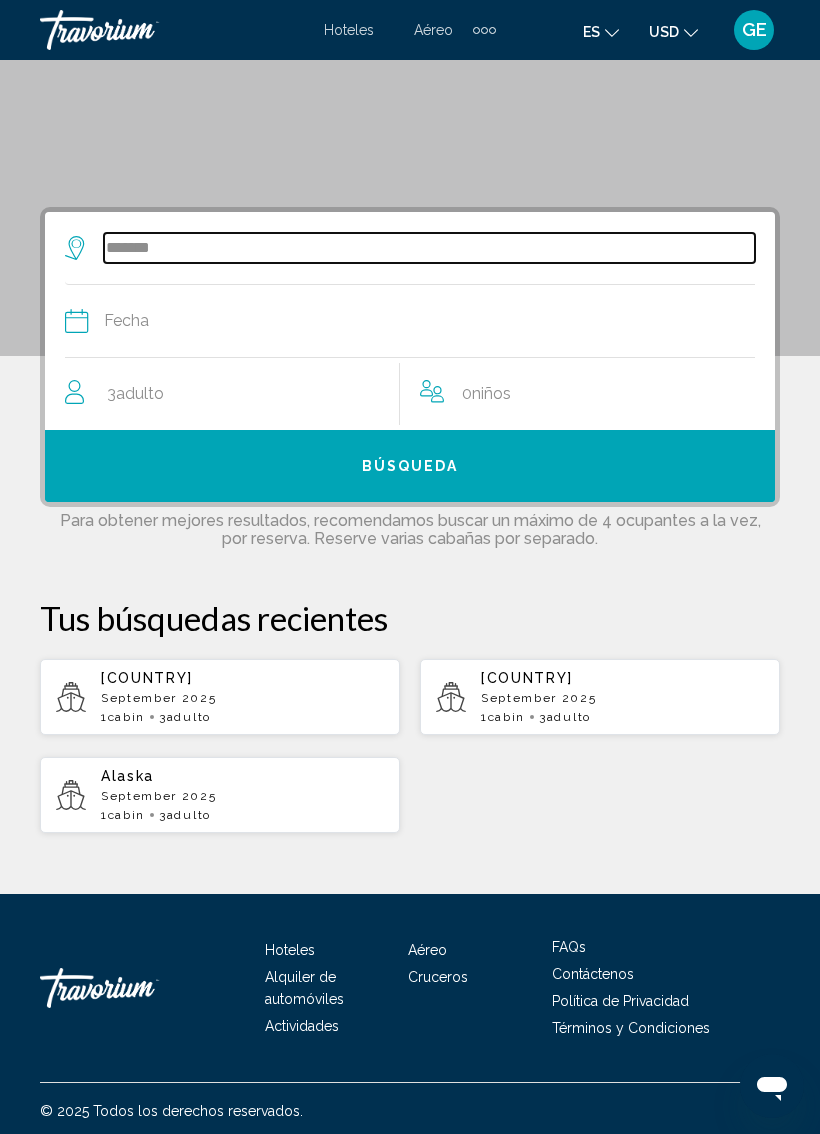 scroll, scrollTop: 245, scrollLeft: 0, axis: vertical 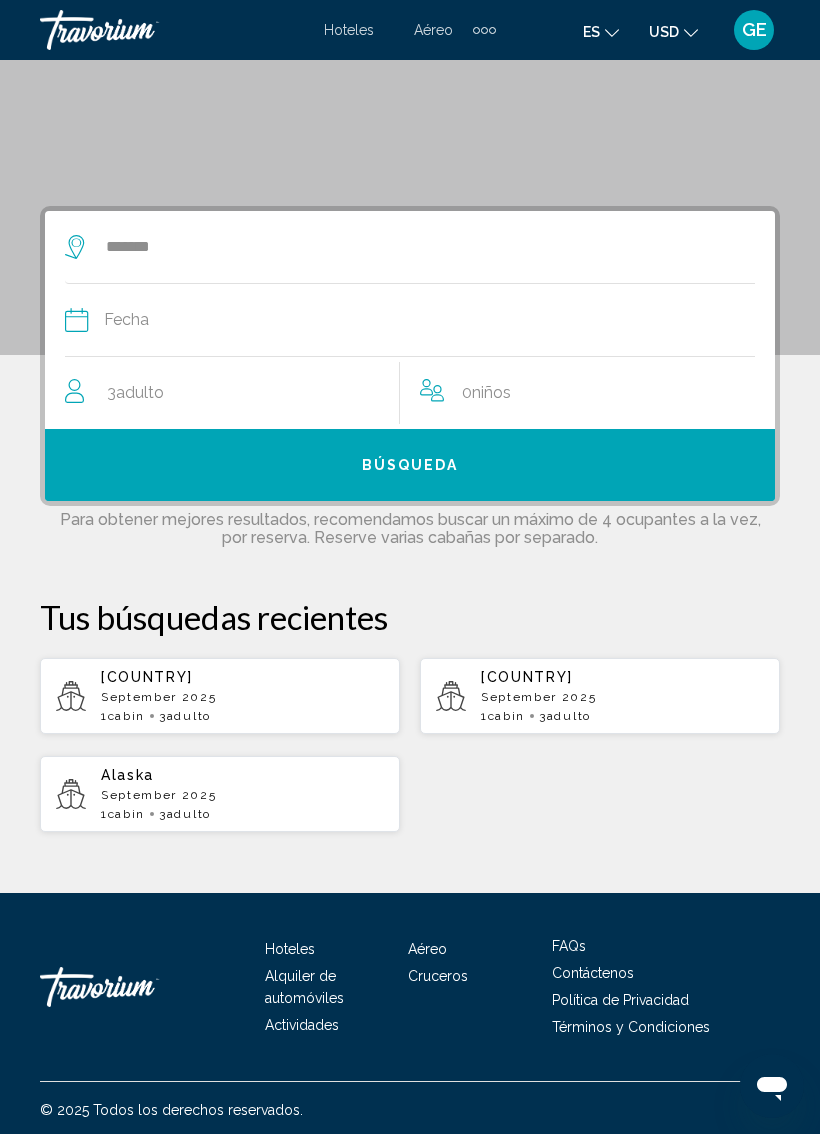 click on "Fecha" 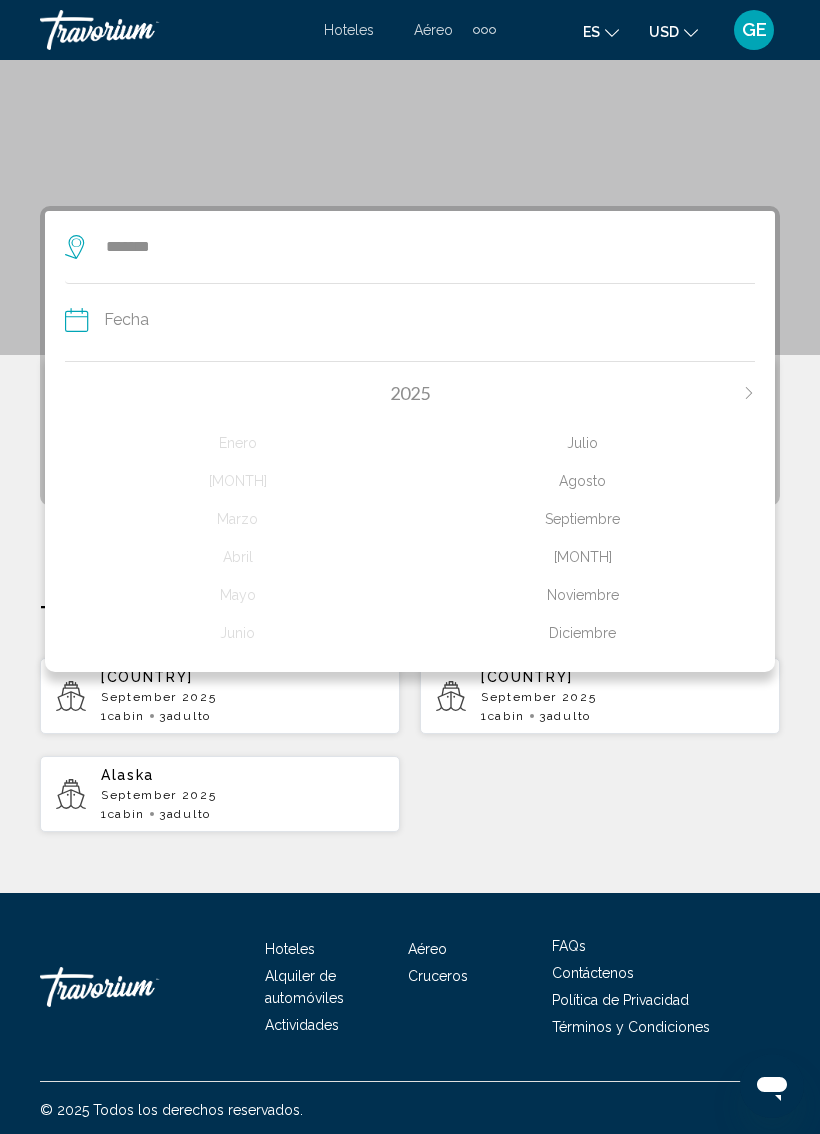 click on "Septiembre" 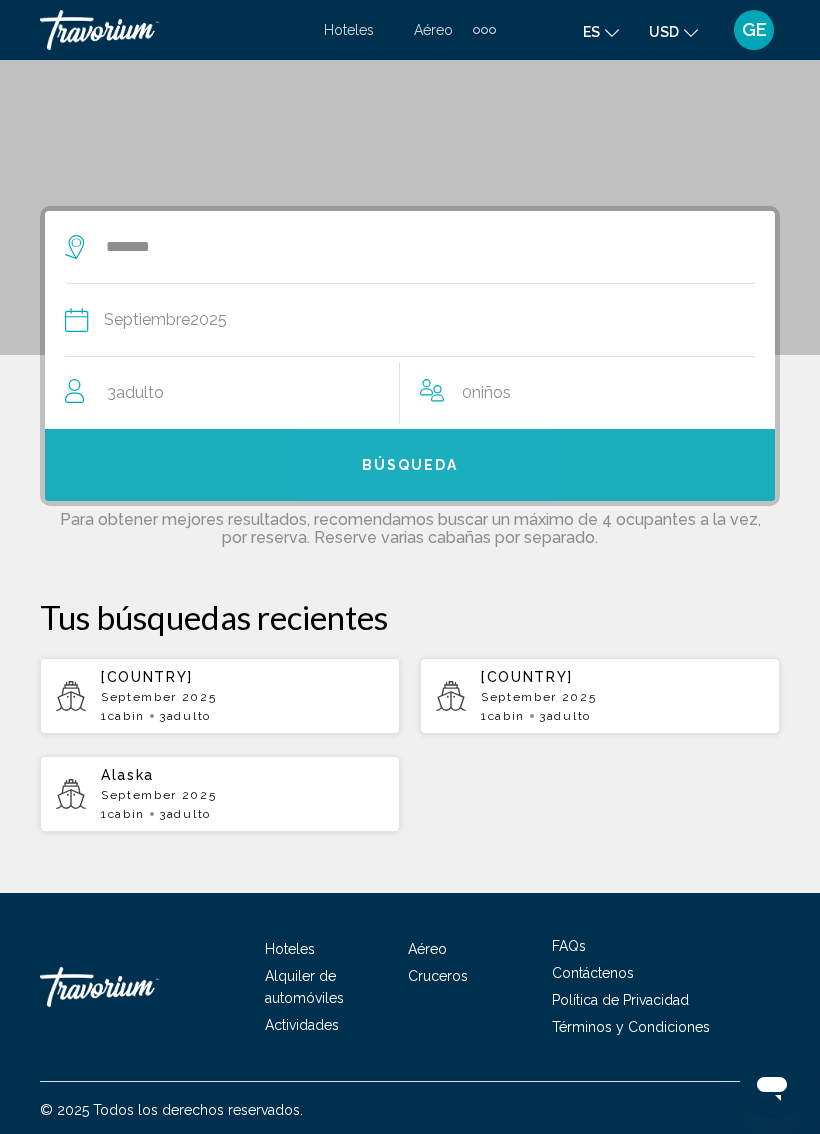 click on "Búsqueda" at bounding box center [410, 466] 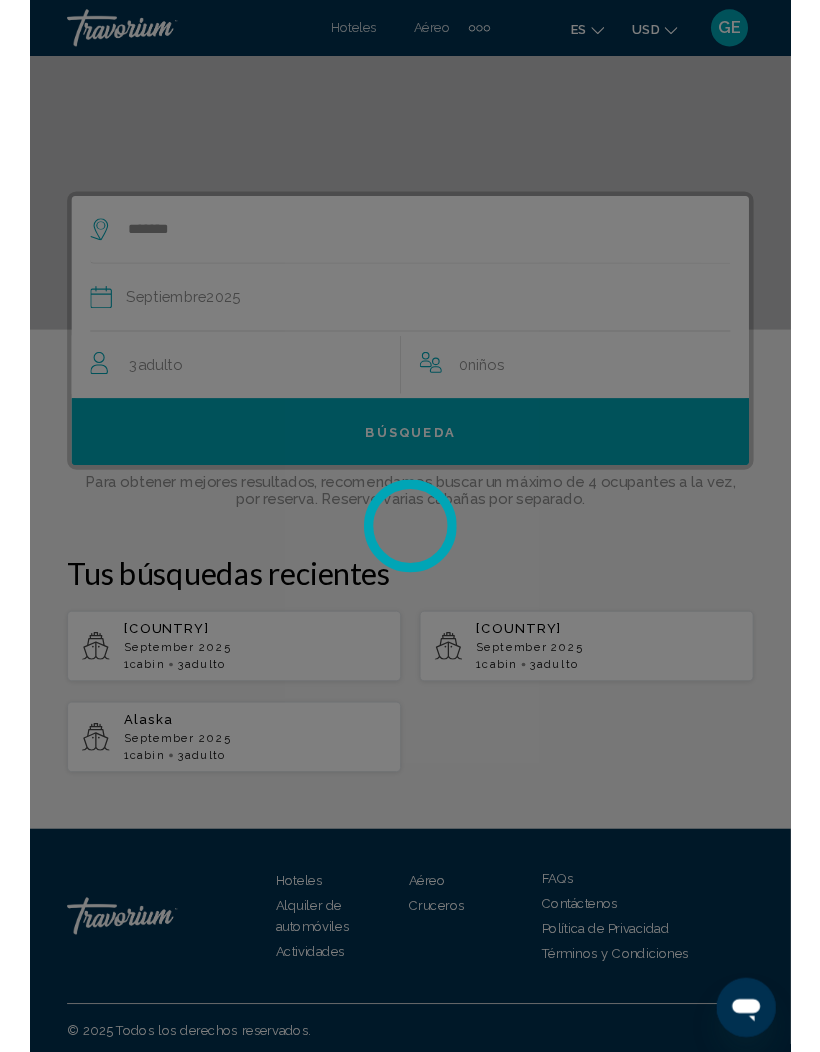 scroll, scrollTop: 0, scrollLeft: 0, axis: both 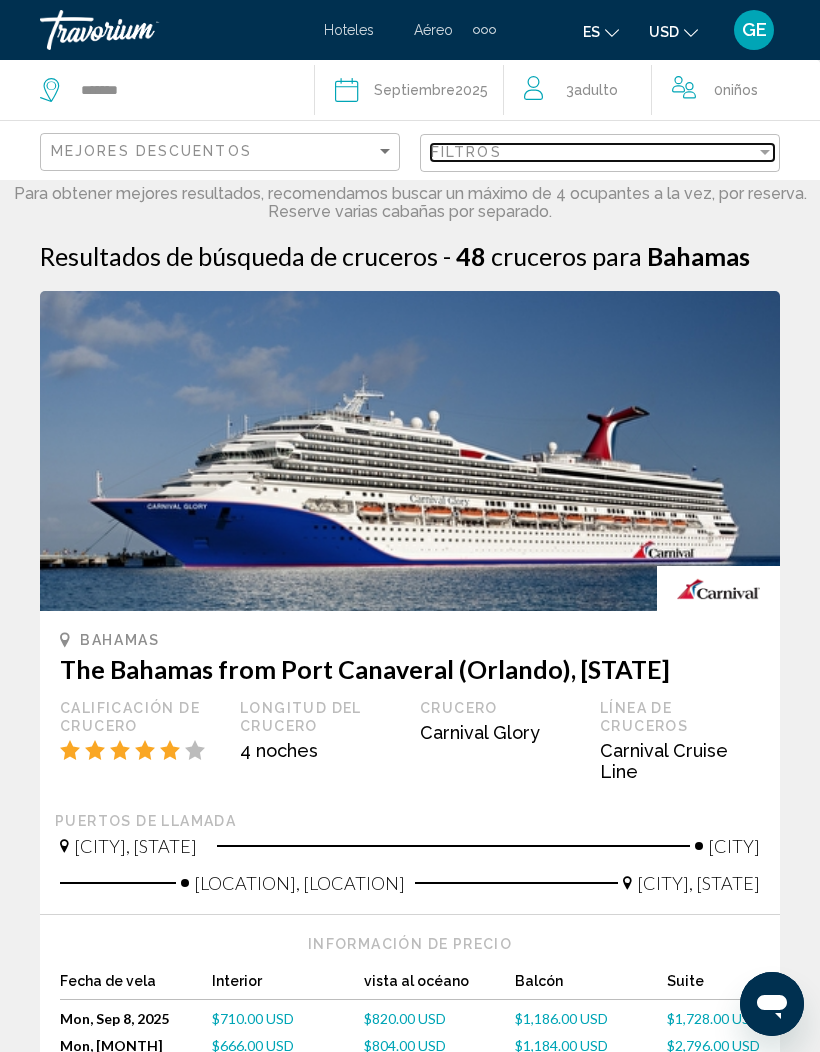 click on "Filtros" at bounding box center [593, 152] 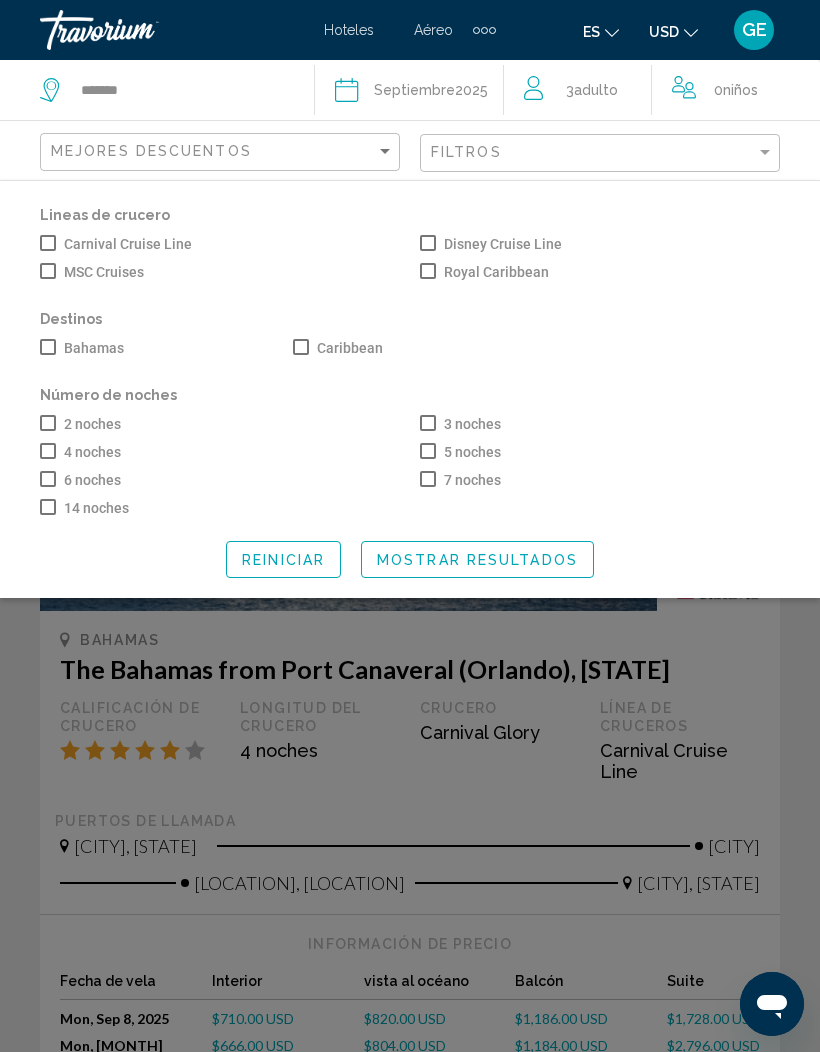 click on "4 noches" at bounding box center [80, 452] 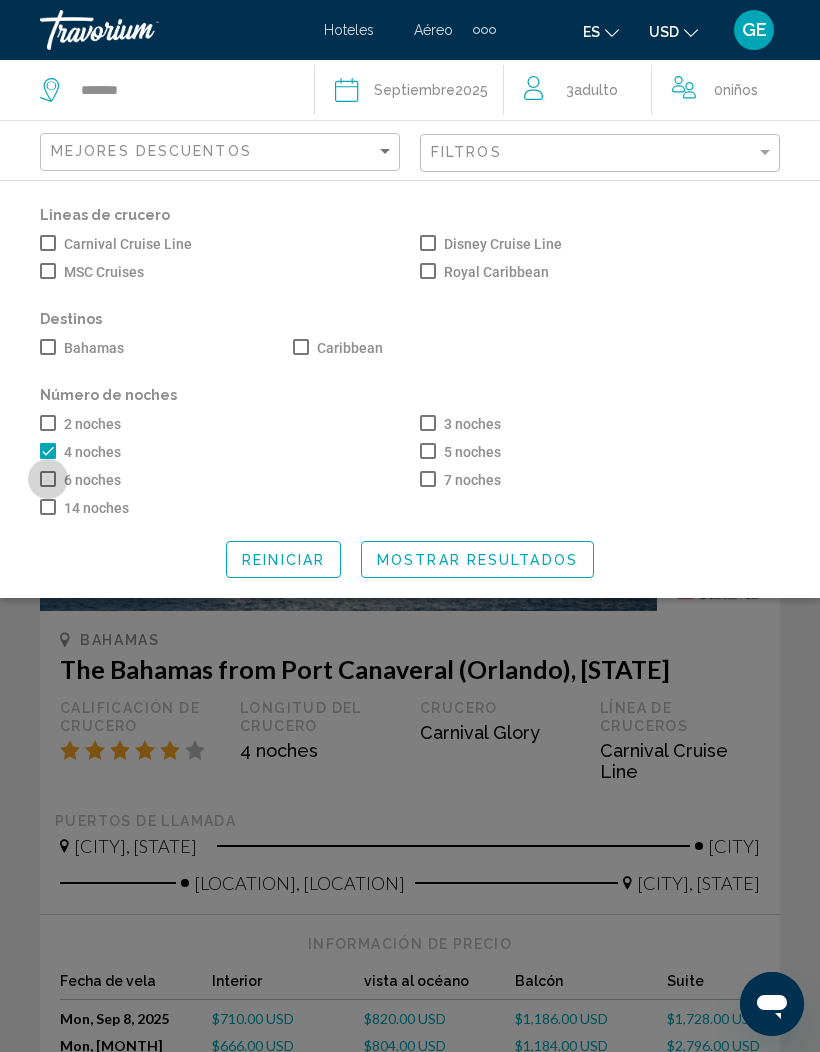 click at bounding box center [48, 479] 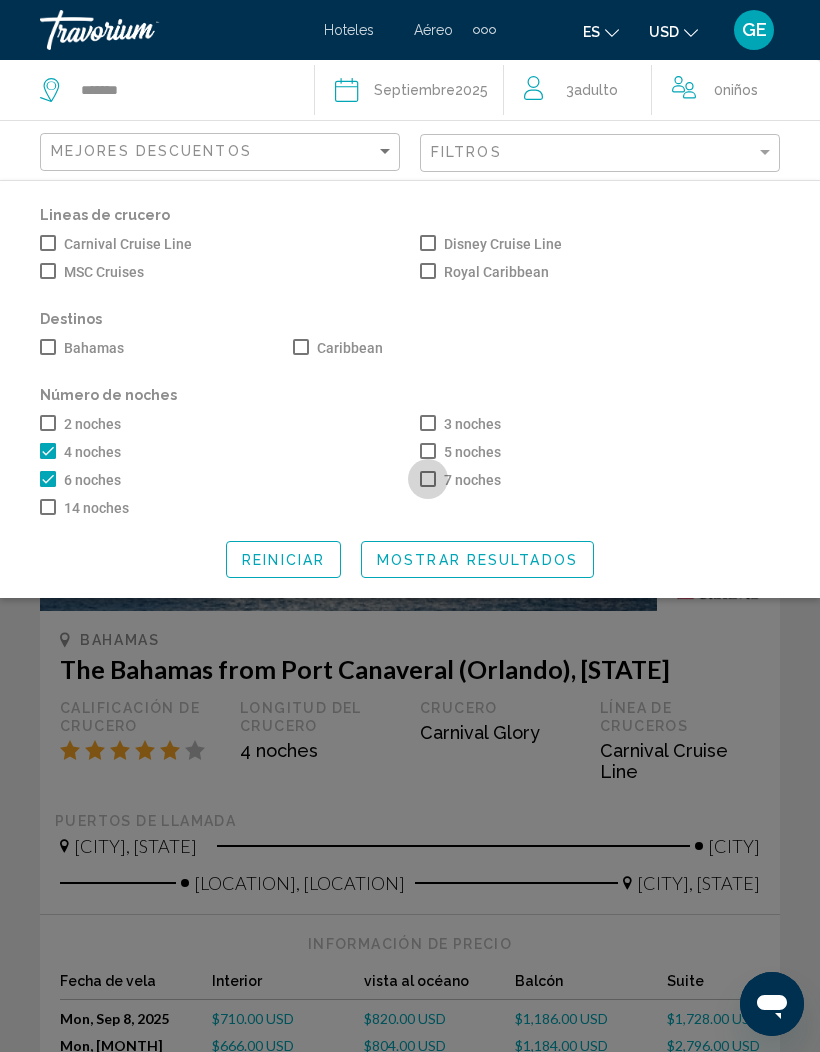 click on "7 noches" at bounding box center [460, 480] 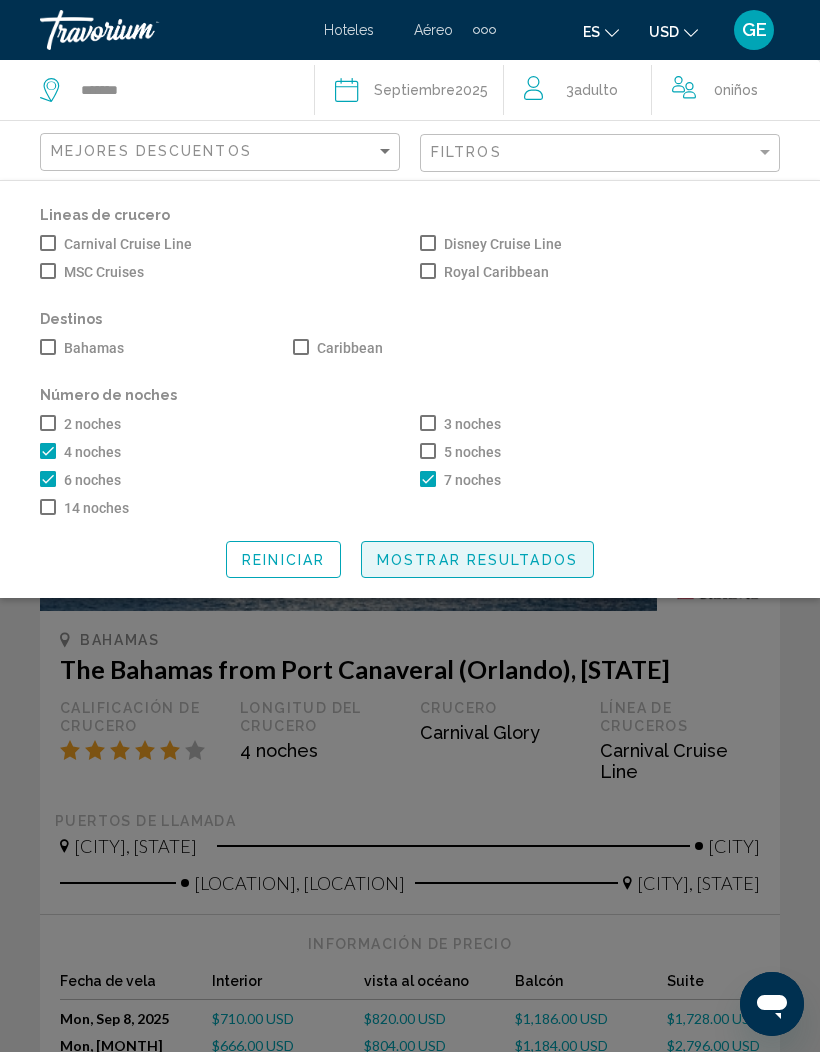 click on "Mostrar resultados" 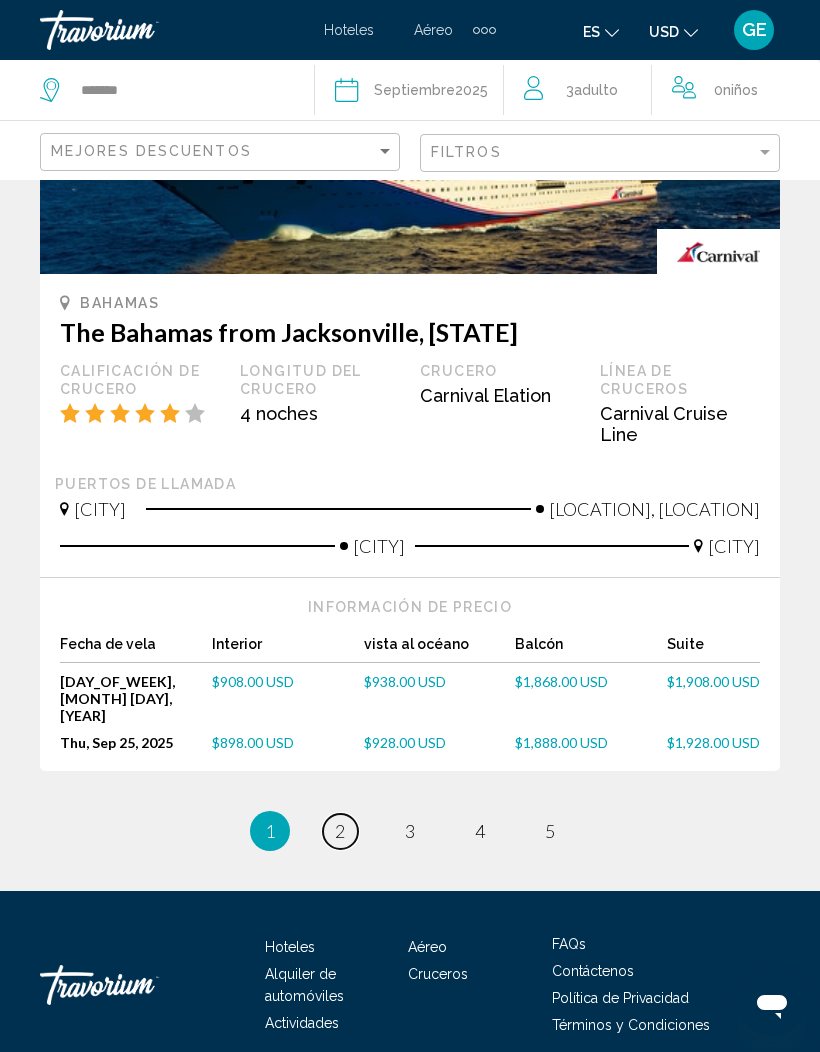 click on "page  2" at bounding box center (340, 831) 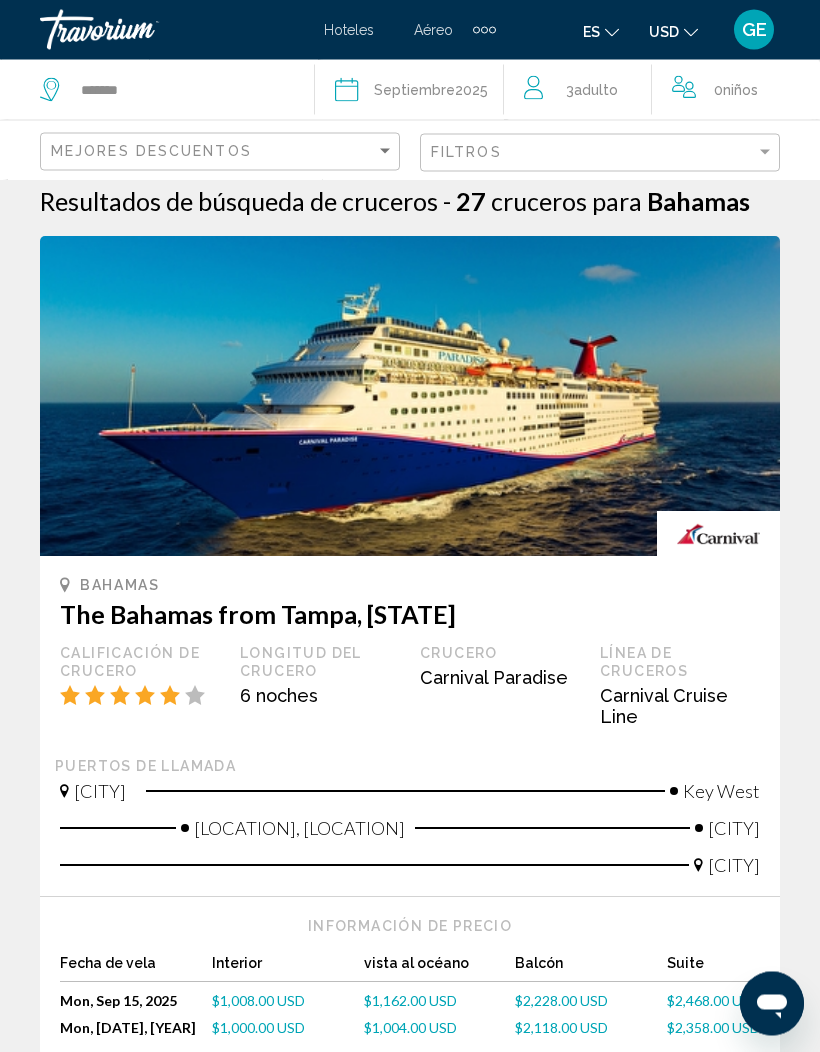 scroll, scrollTop: 0, scrollLeft: 0, axis: both 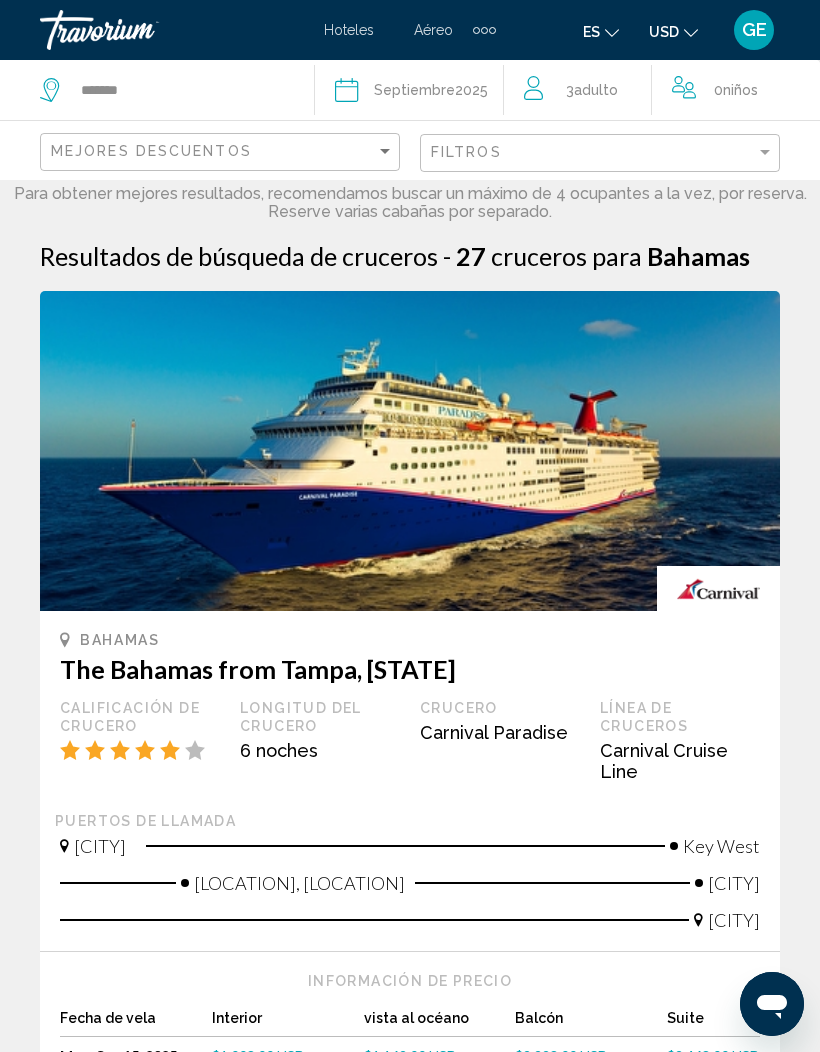 click on "Filtros" 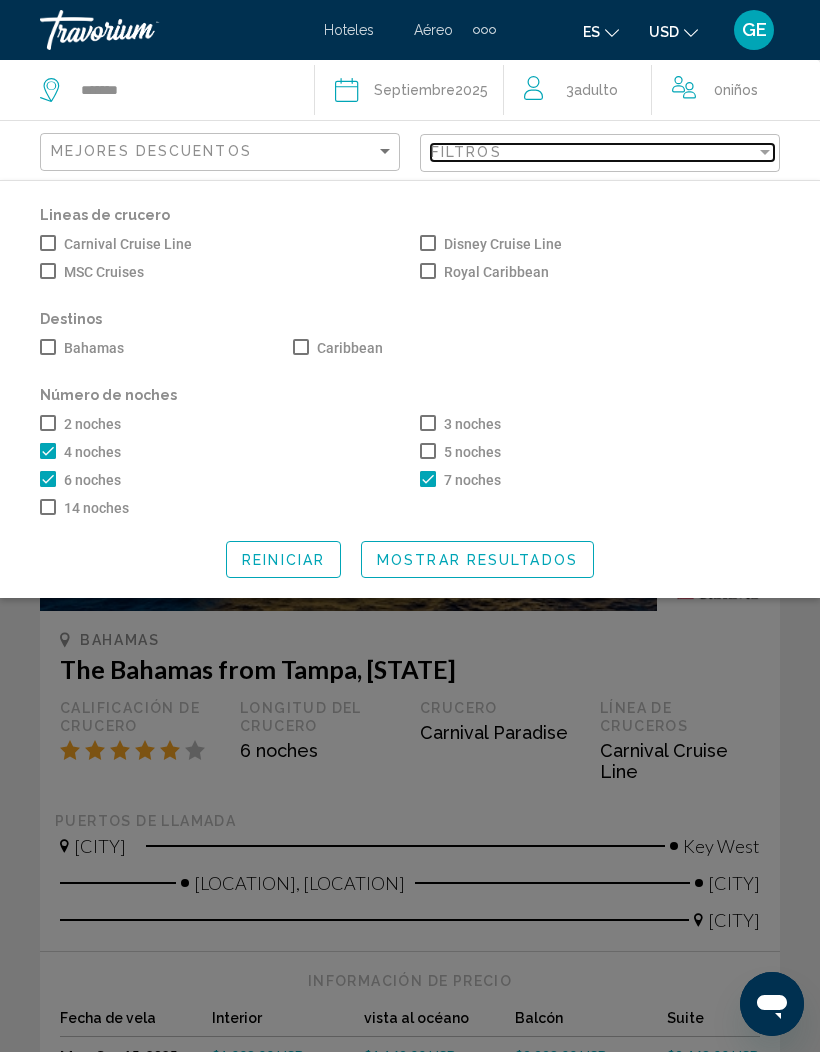click on "Filtros" at bounding box center [593, 152] 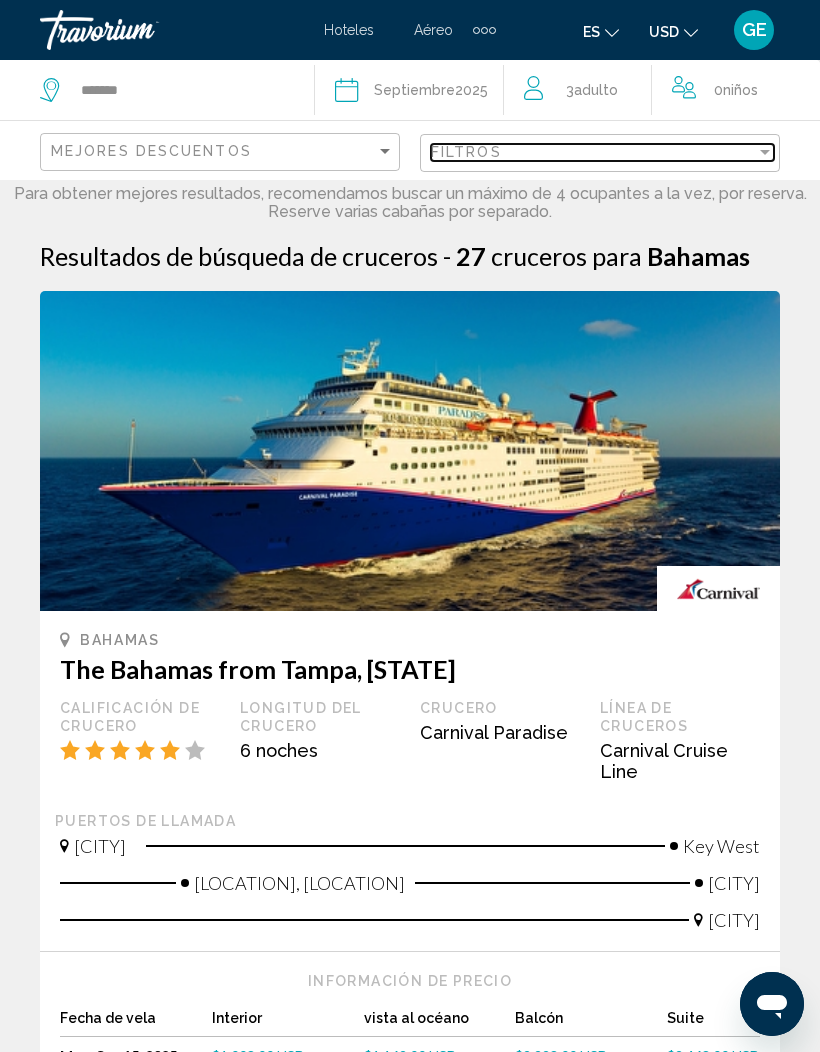 click on "Filtros" at bounding box center (593, 152) 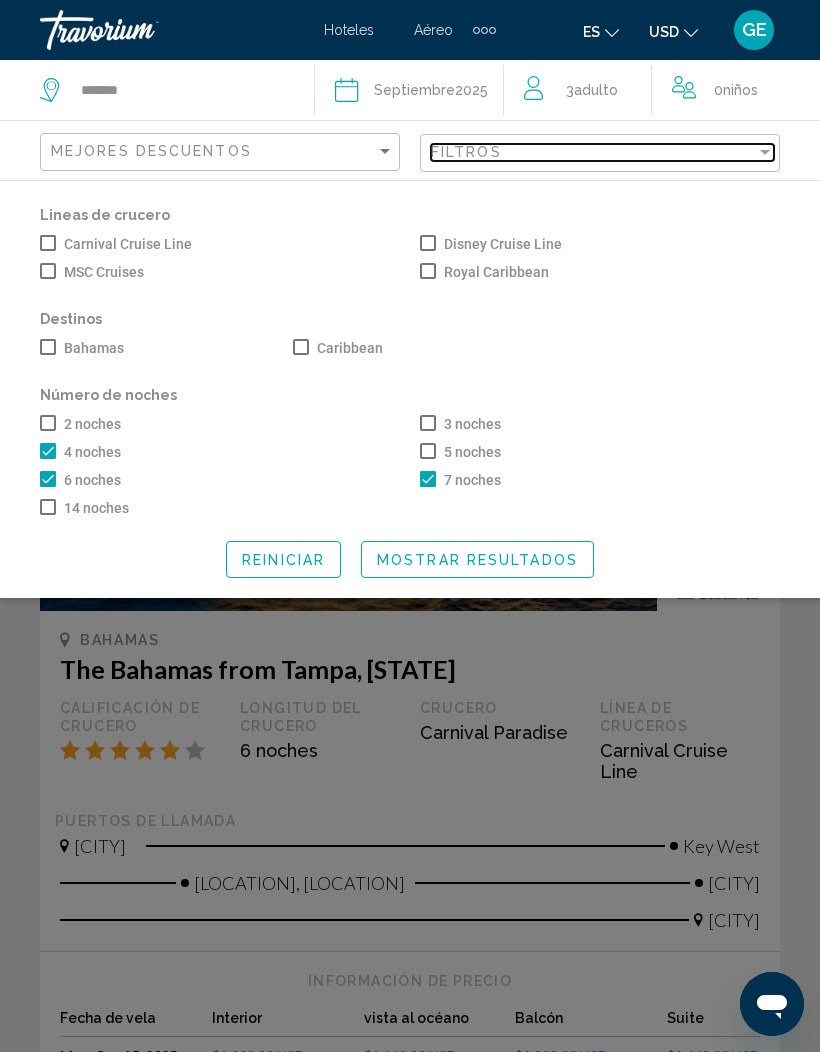 click at bounding box center (765, 152) 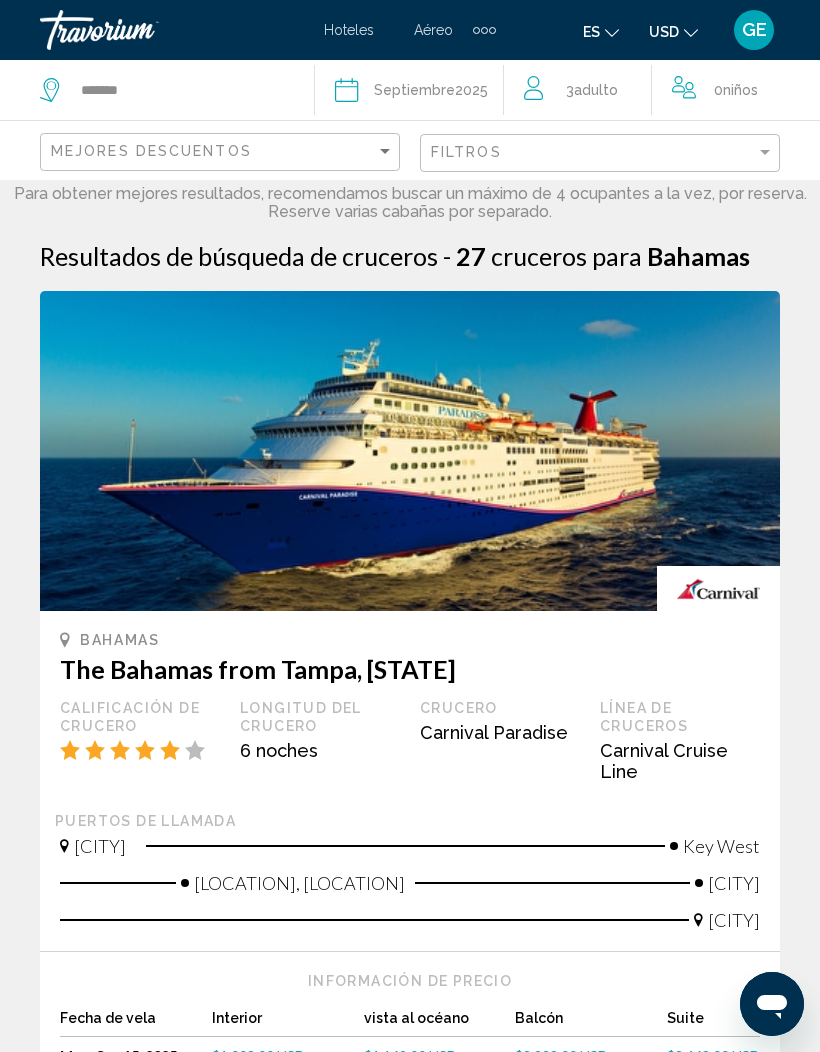 click on "Filtros" 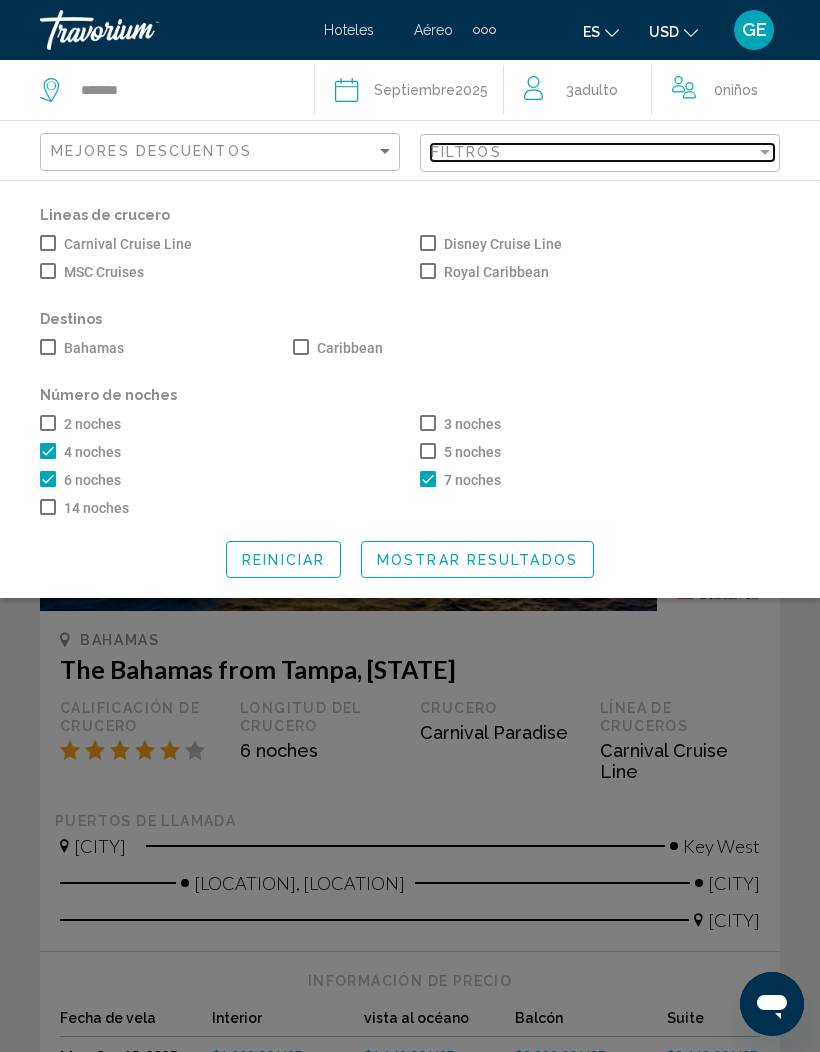 click at bounding box center [765, 152] 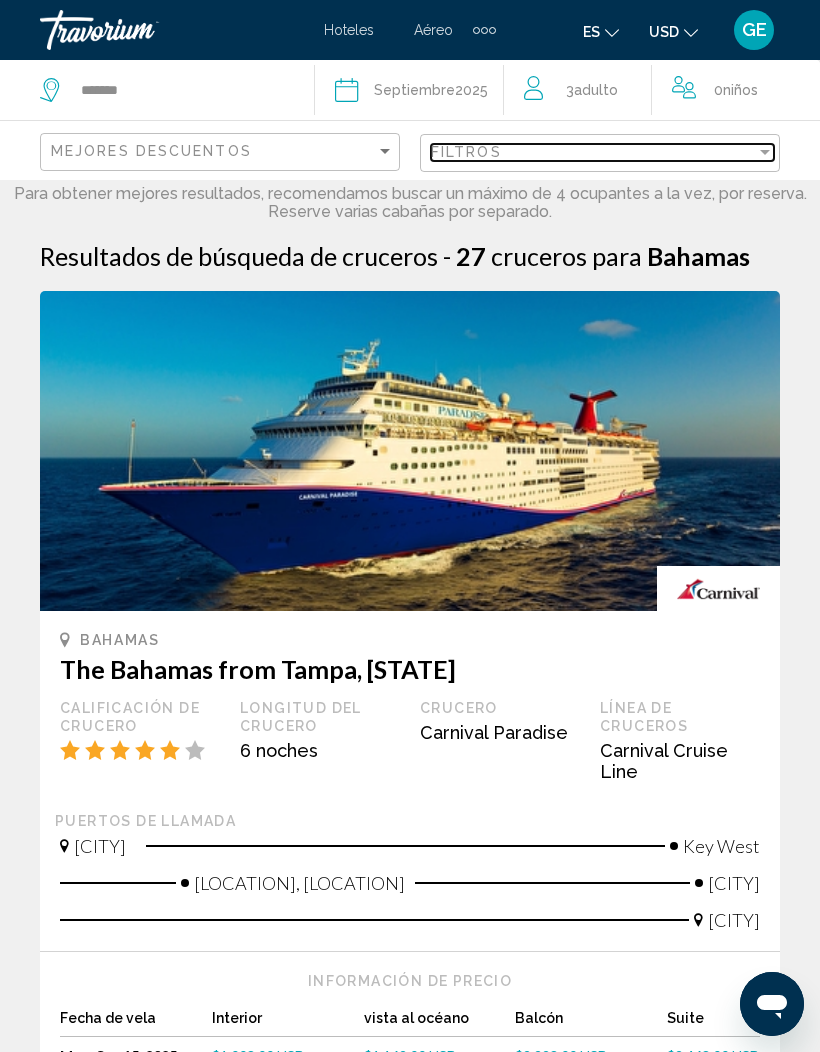 click on "Filtros" at bounding box center (593, 152) 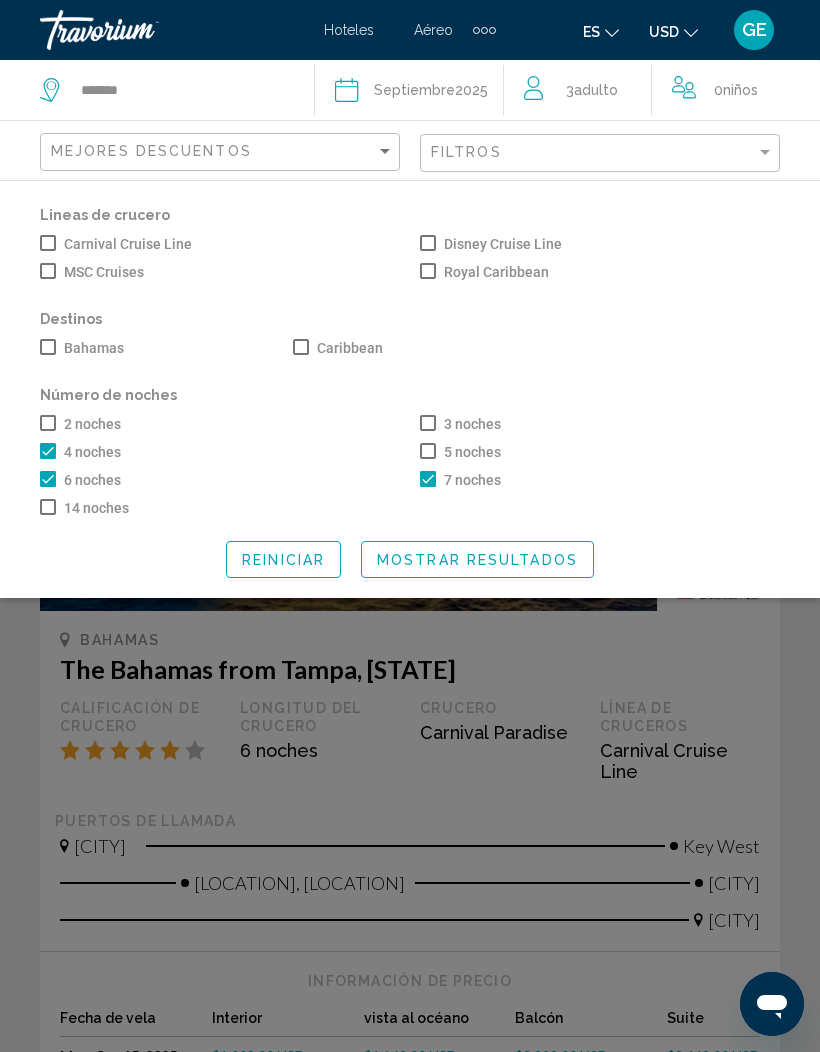 click on "Mostrar resultados" 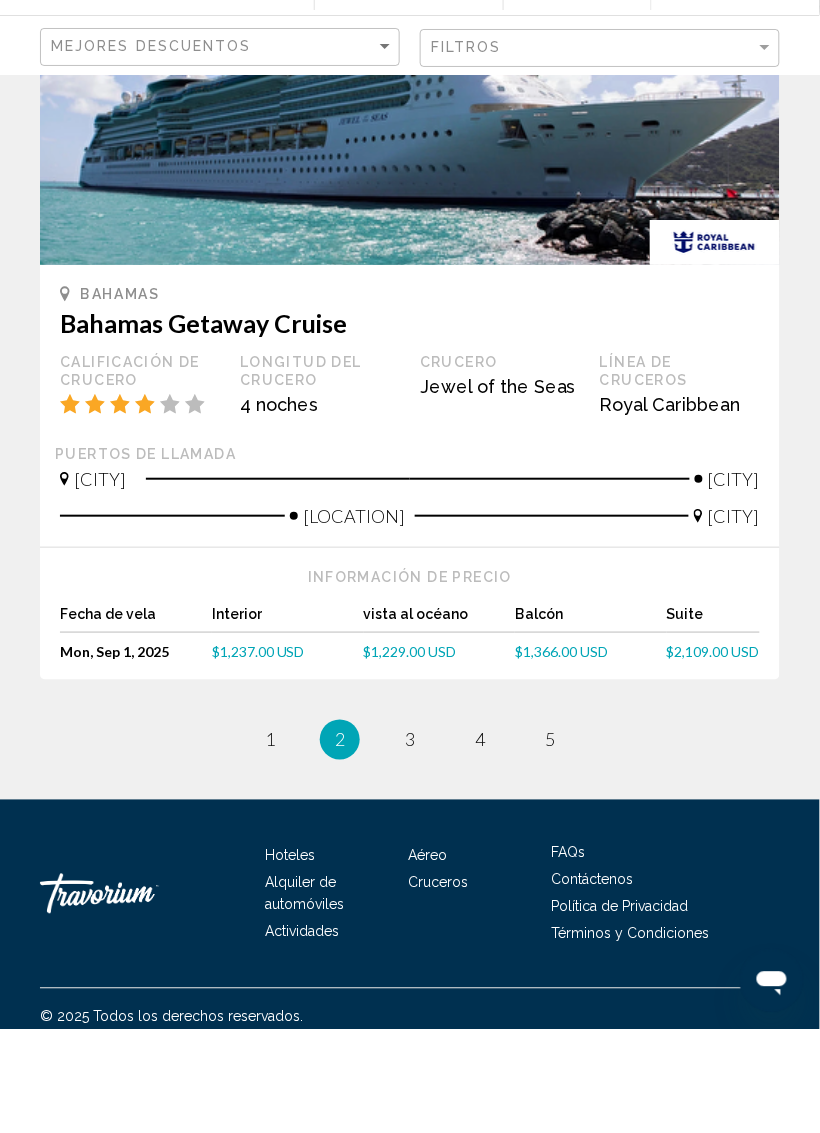 scroll, scrollTop: 4293, scrollLeft: 0, axis: vertical 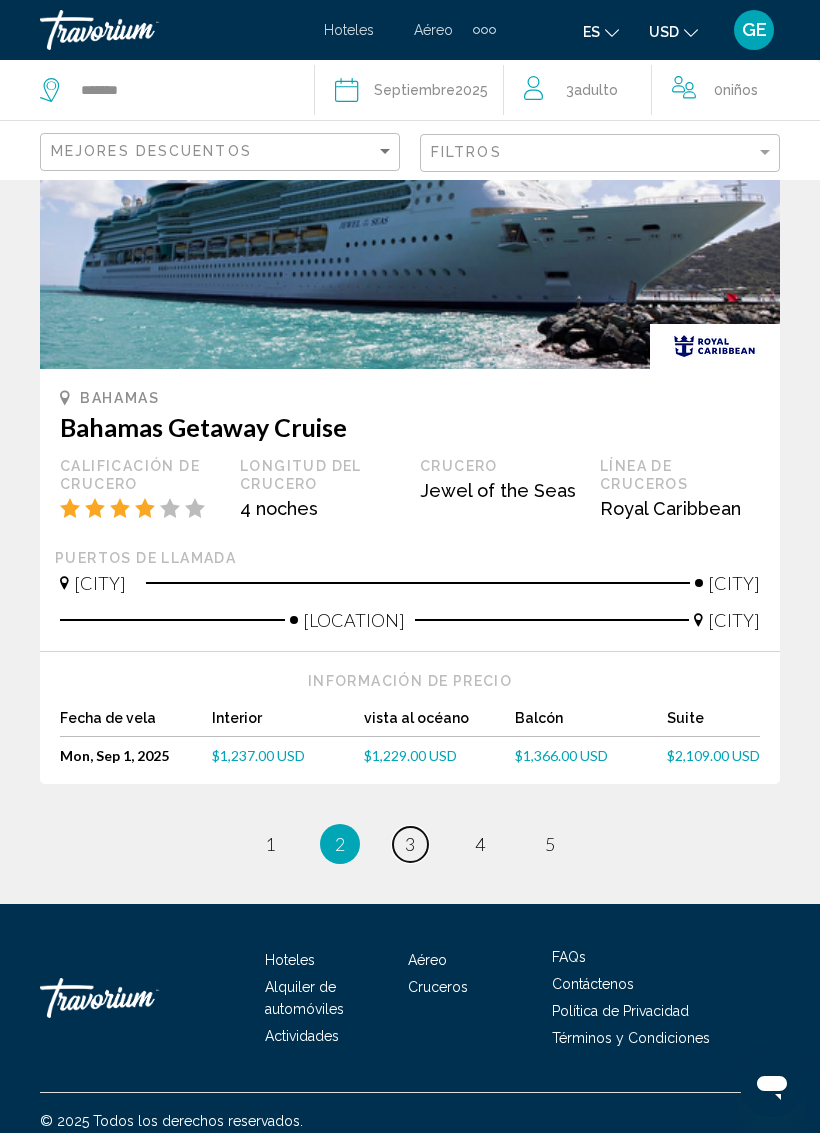 click on "page  3" at bounding box center (410, 844) 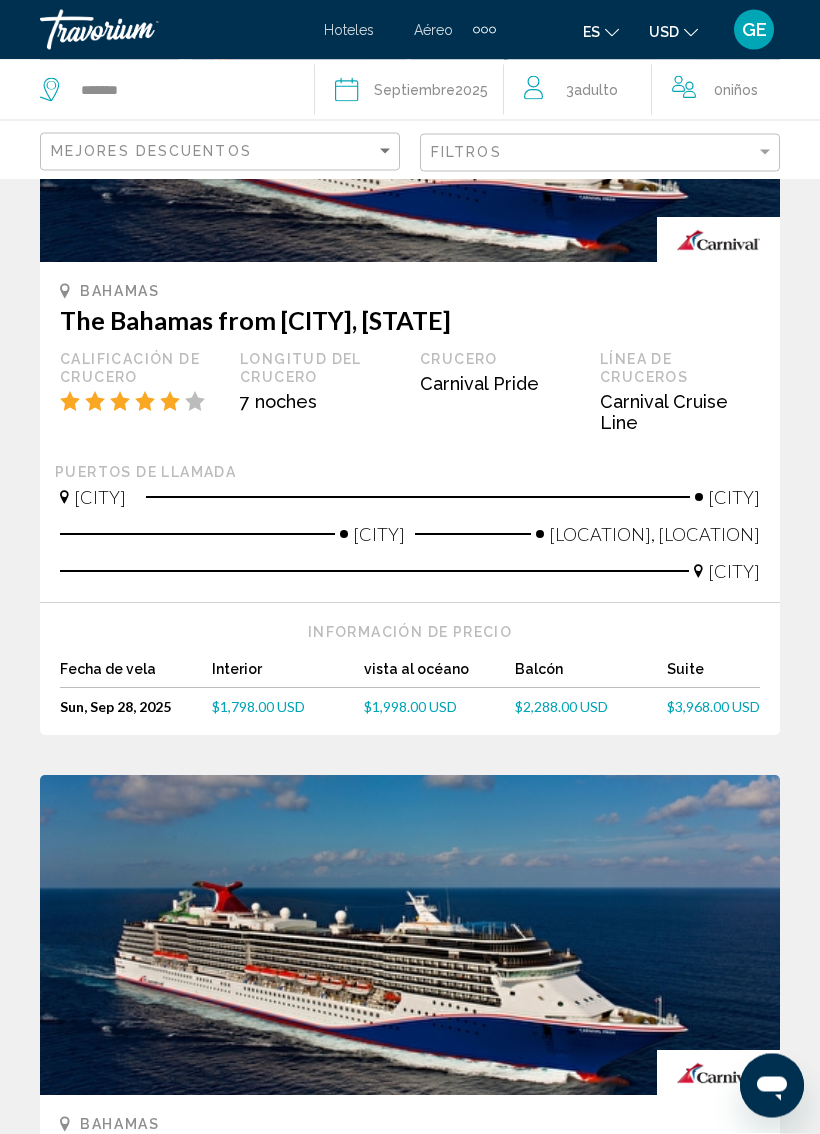 scroll, scrollTop: 3625, scrollLeft: 0, axis: vertical 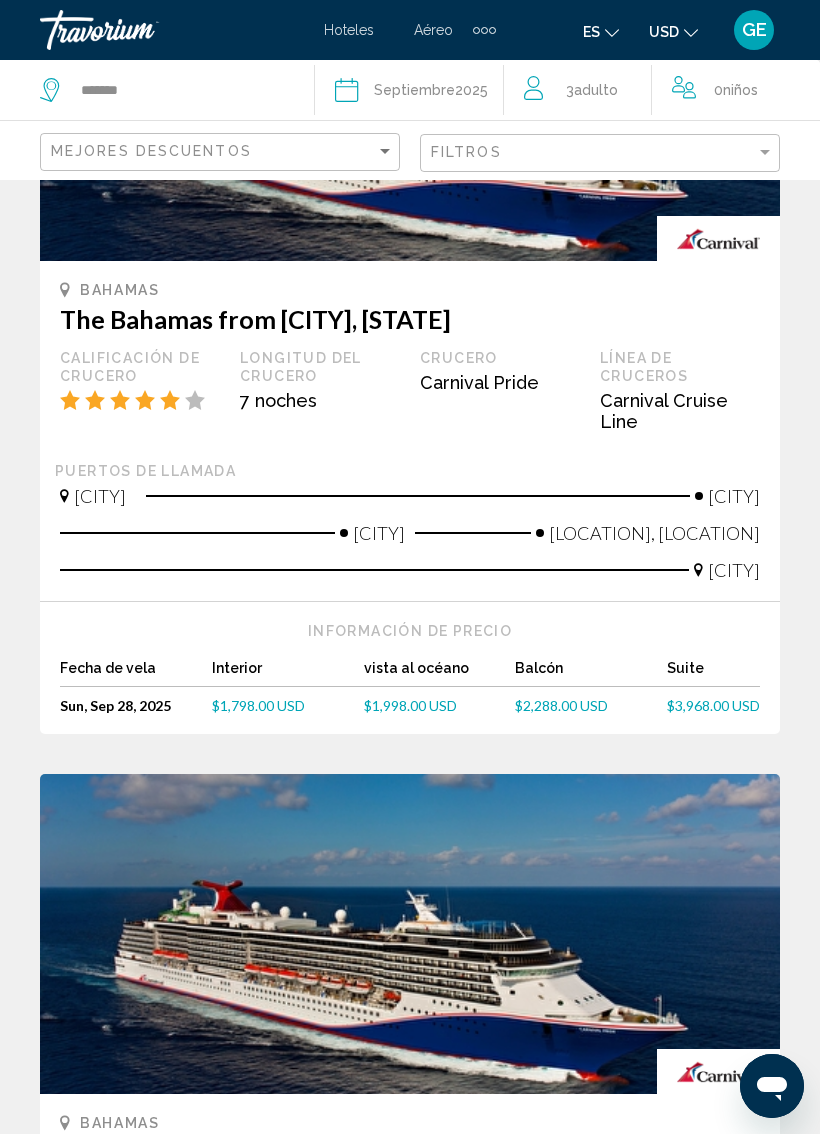 click on "$2,288.00 USD" at bounding box center [561, 705] 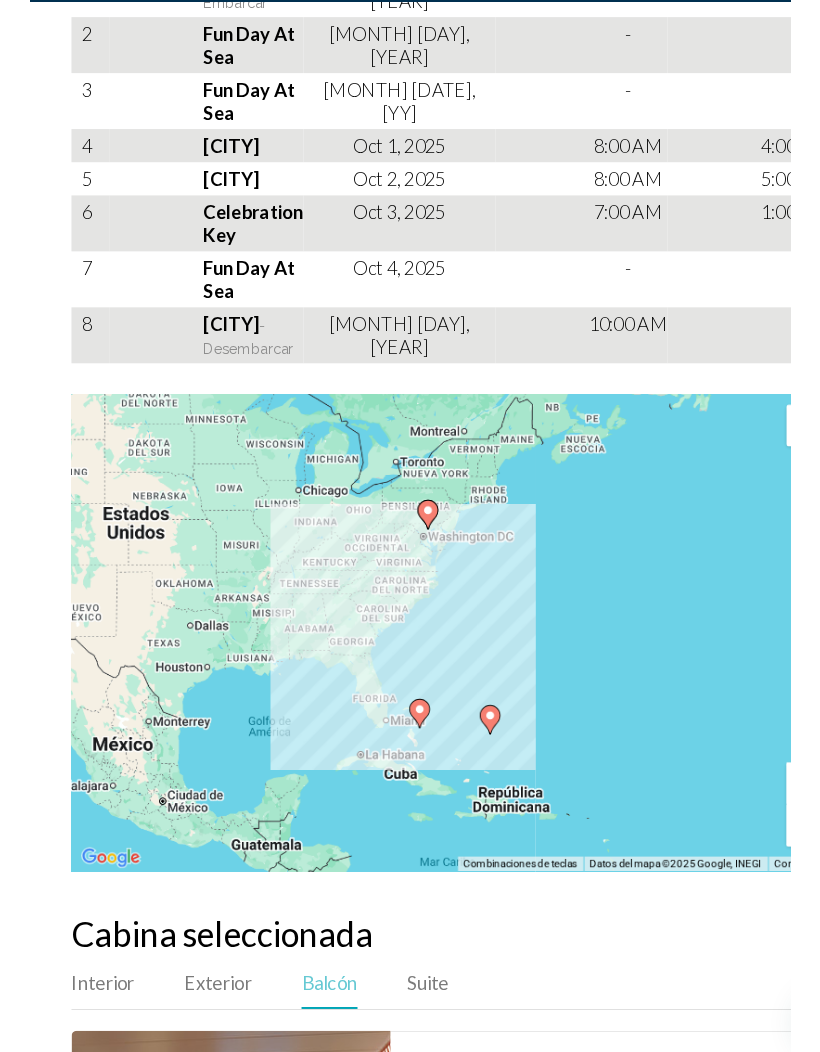 scroll, scrollTop: 3388, scrollLeft: 0, axis: vertical 